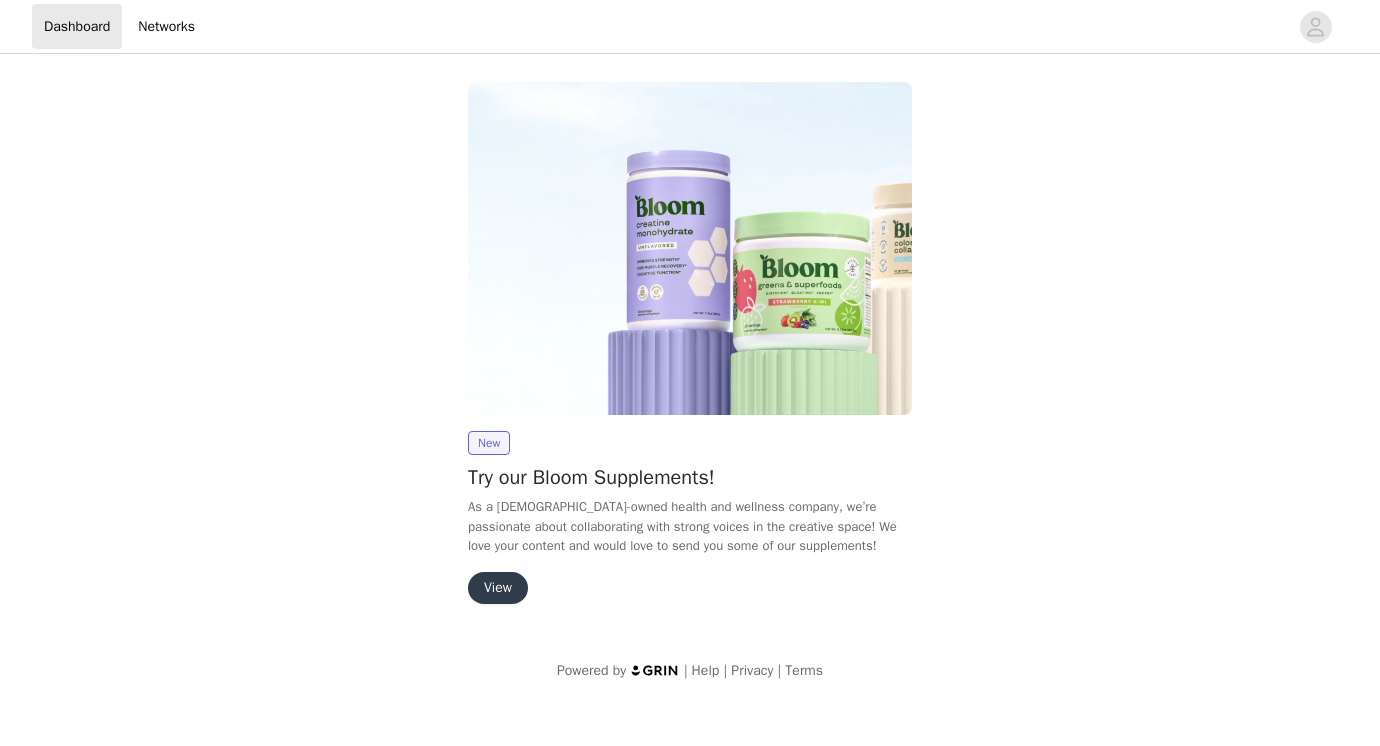 scroll, scrollTop: 0, scrollLeft: 0, axis: both 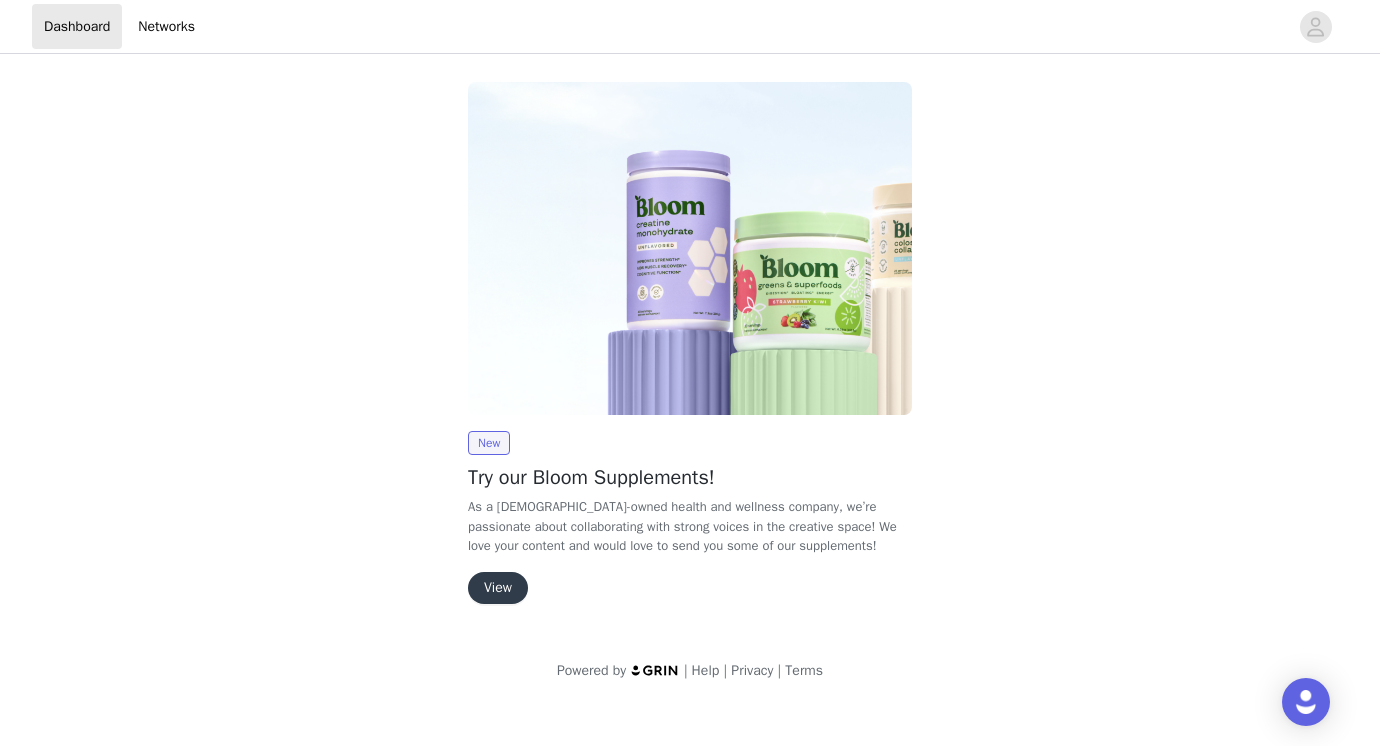 click on "View" at bounding box center (498, 588) 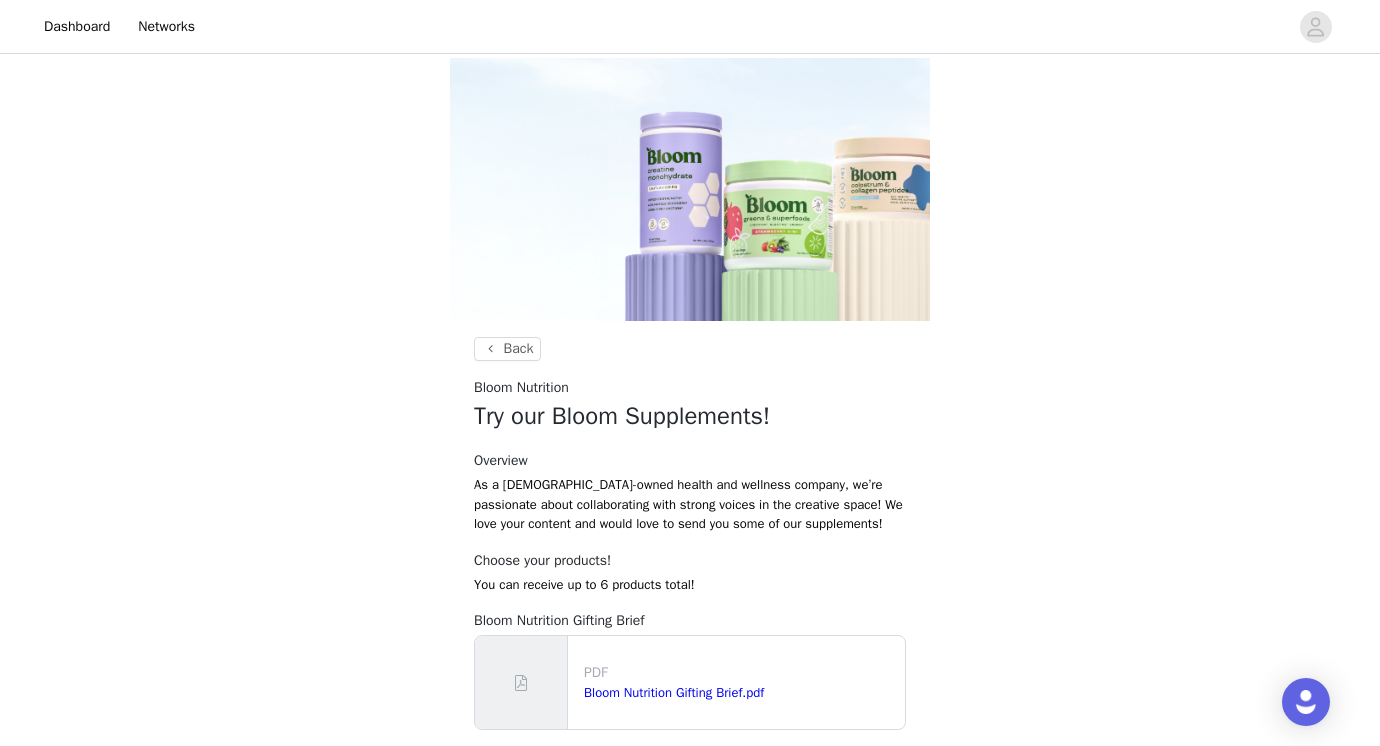 scroll, scrollTop: 120, scrollLeft: 0, axis: vertical 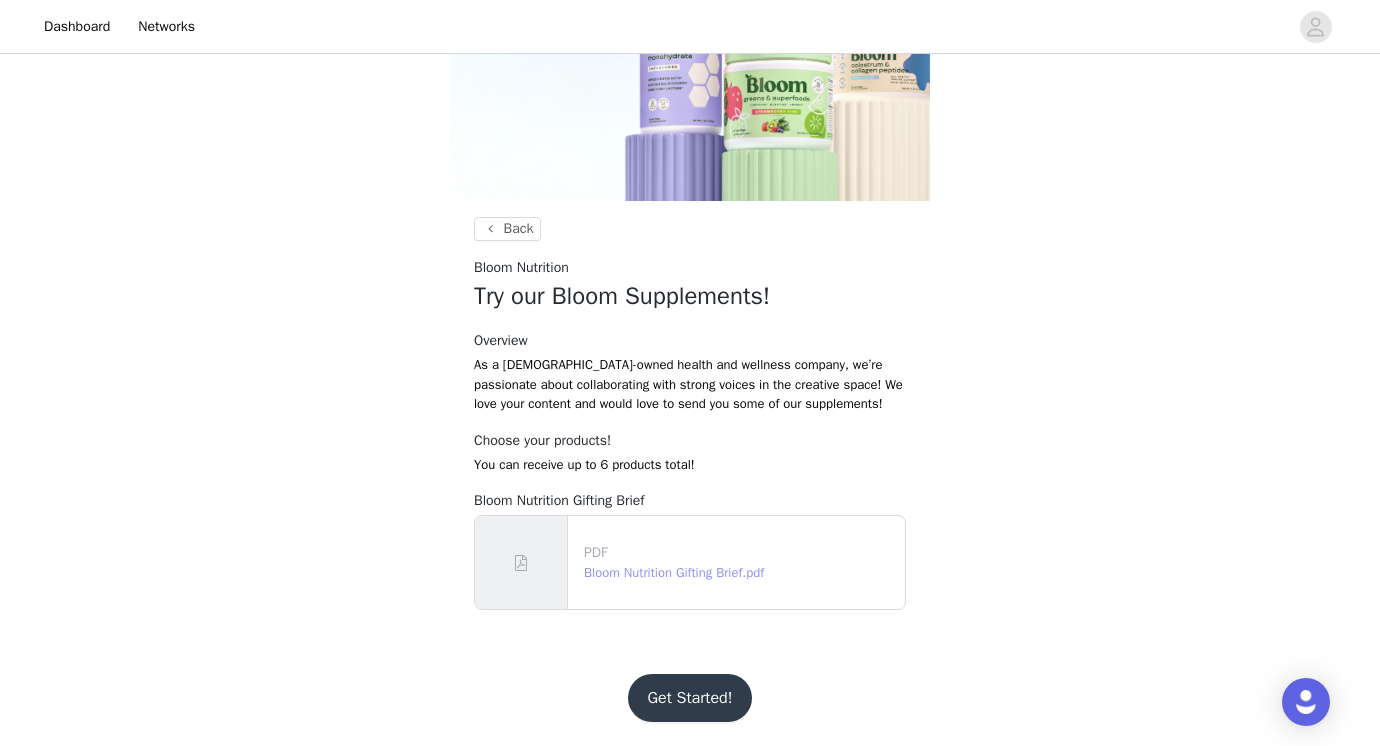 click on "Bloom Nutrition Gifting Brief.pdf" at bounding box center [674, 572] 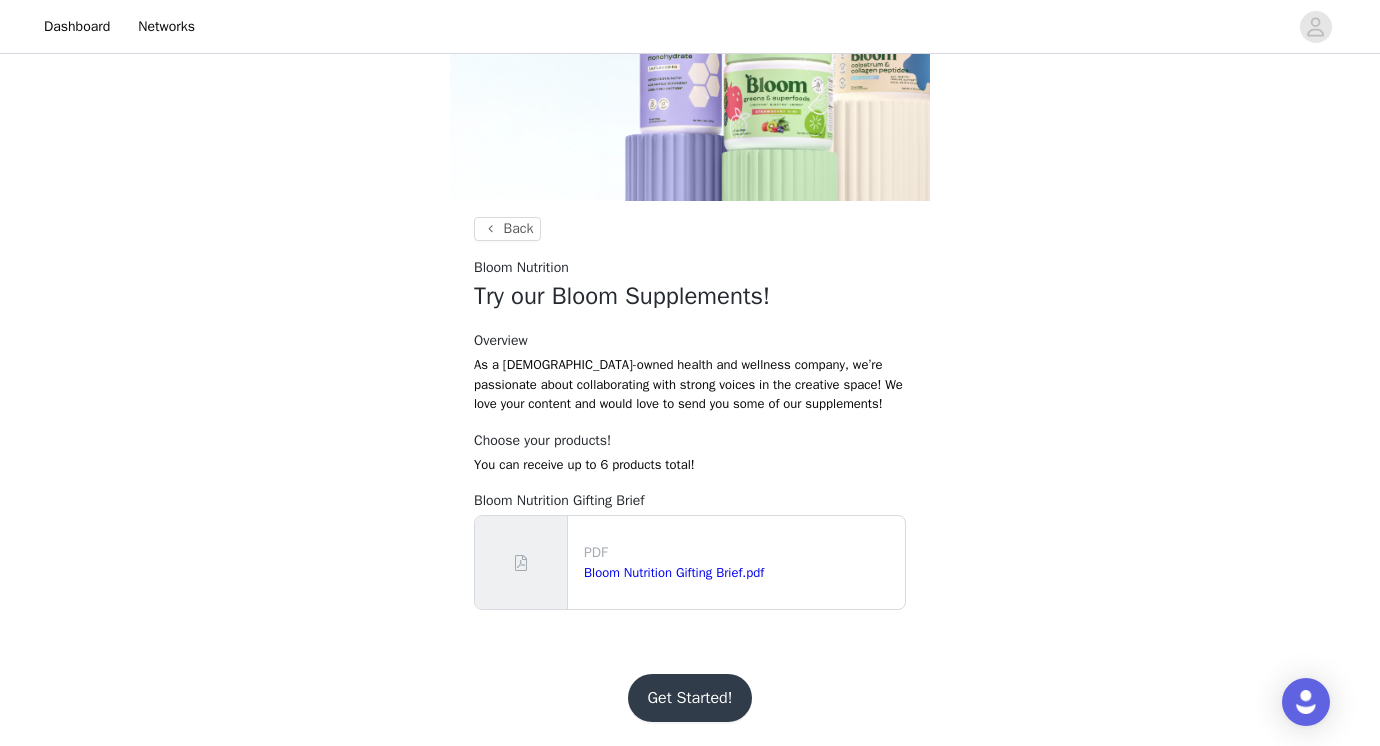 click on "Get Started!" at bounding box center (690, 698) 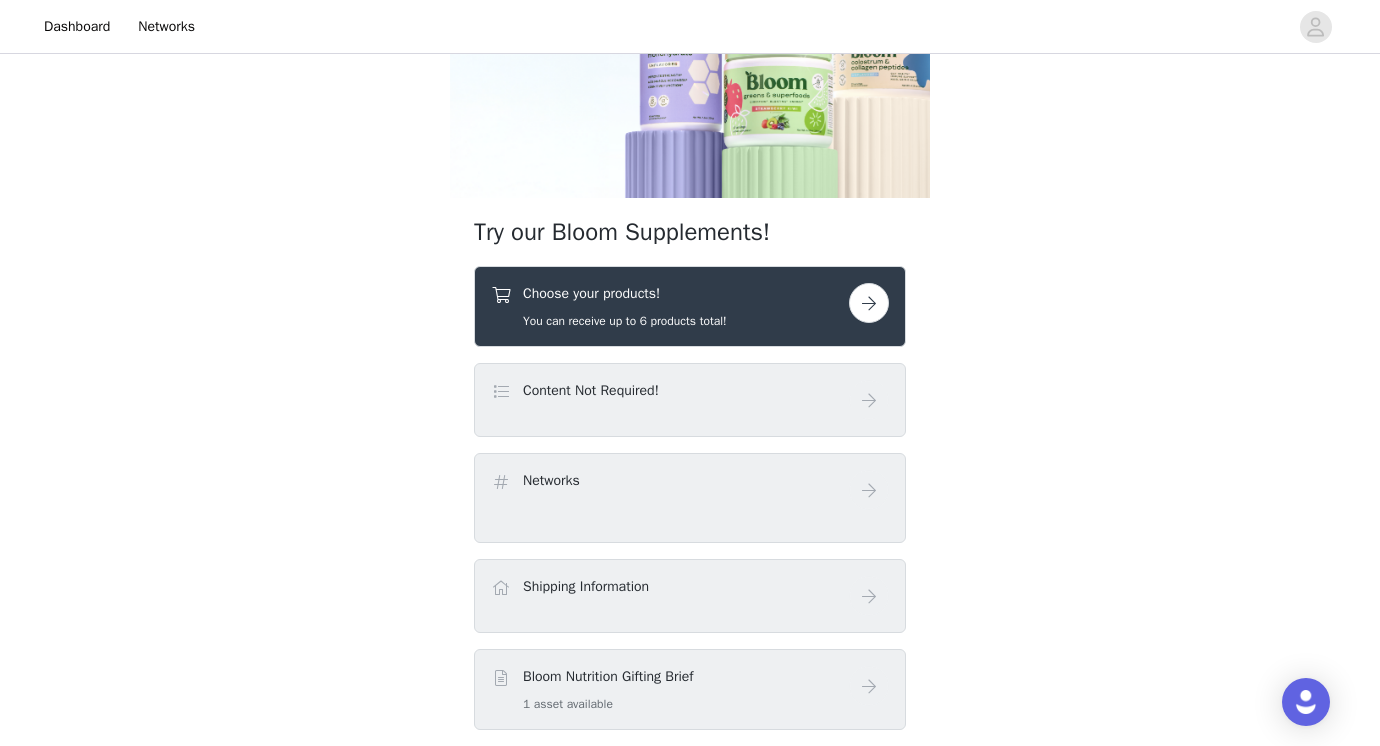 scroll, scrollTop: 120, scrollLeft: 0, axis: vertical 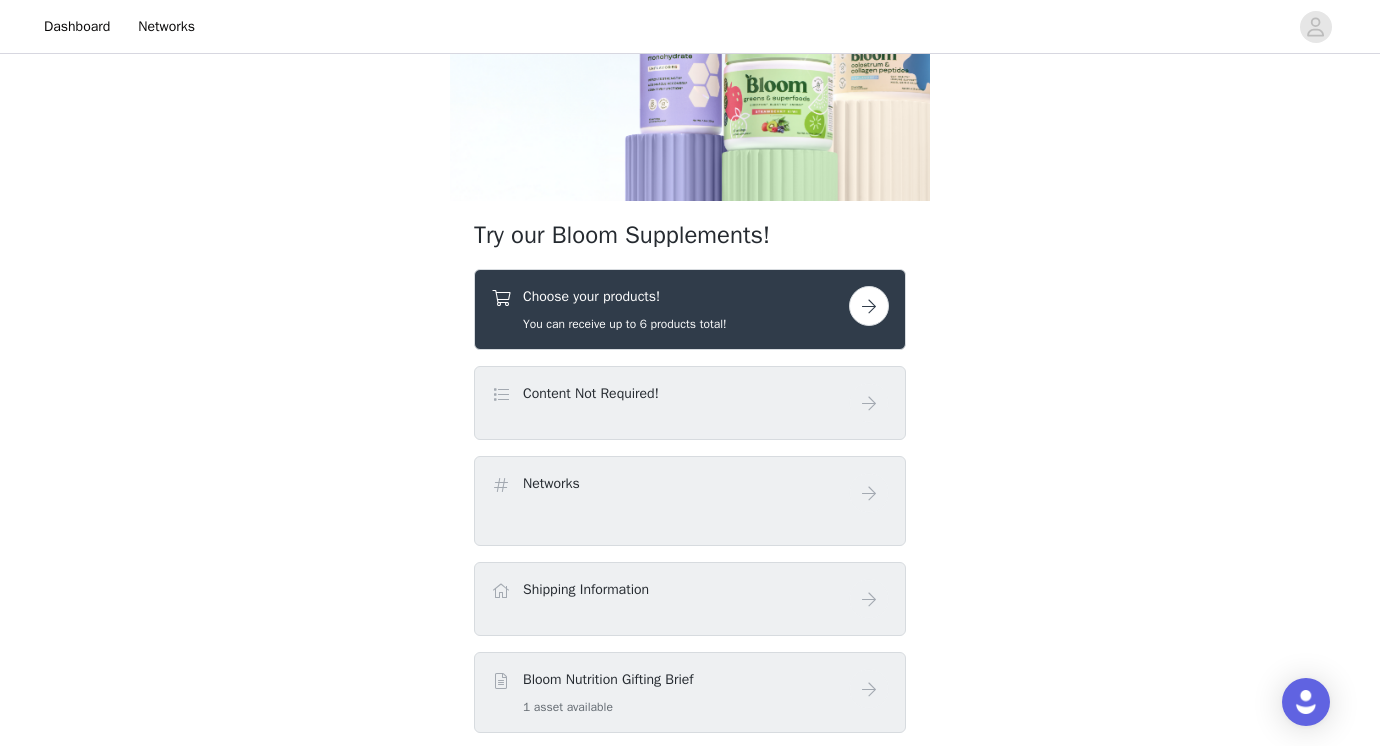 click at bounding box center (869, 306) 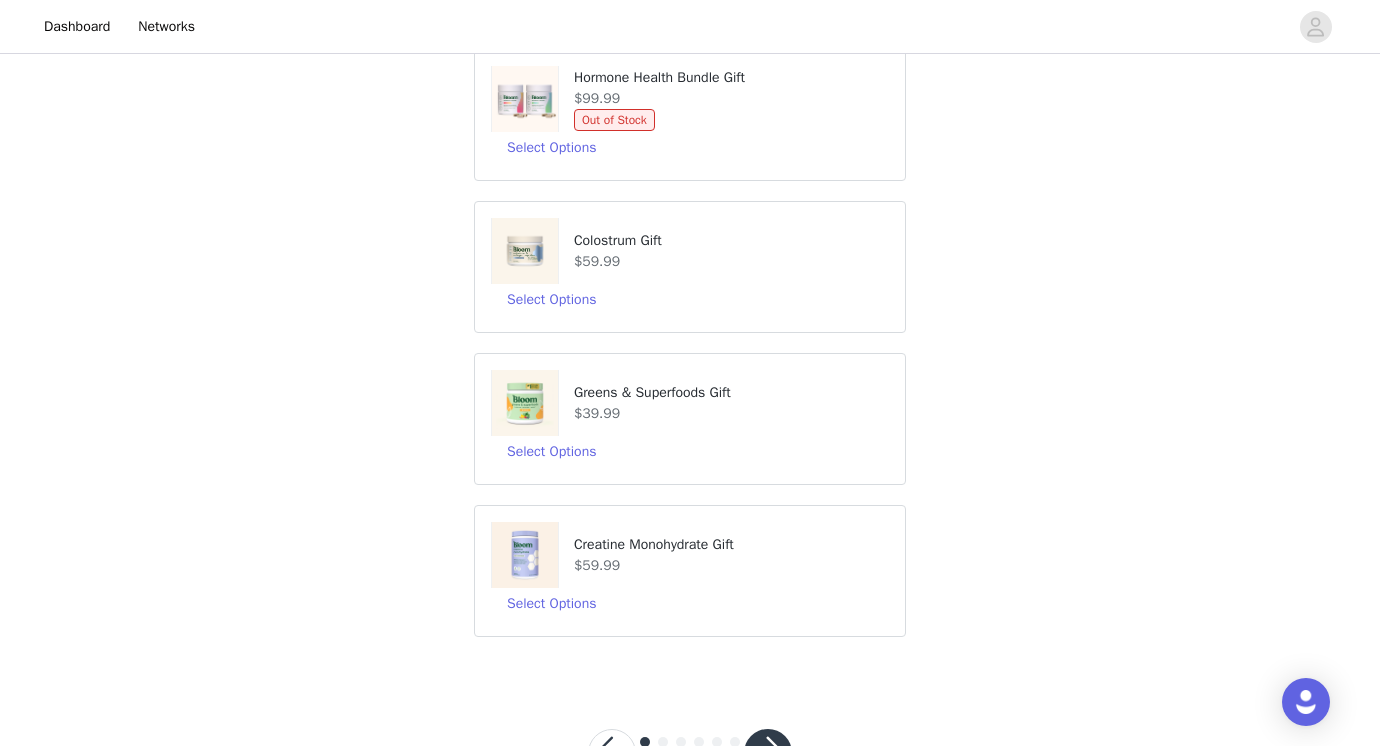 scroll, scrollTop: 295, scrollLeft: 0, axis: vertical 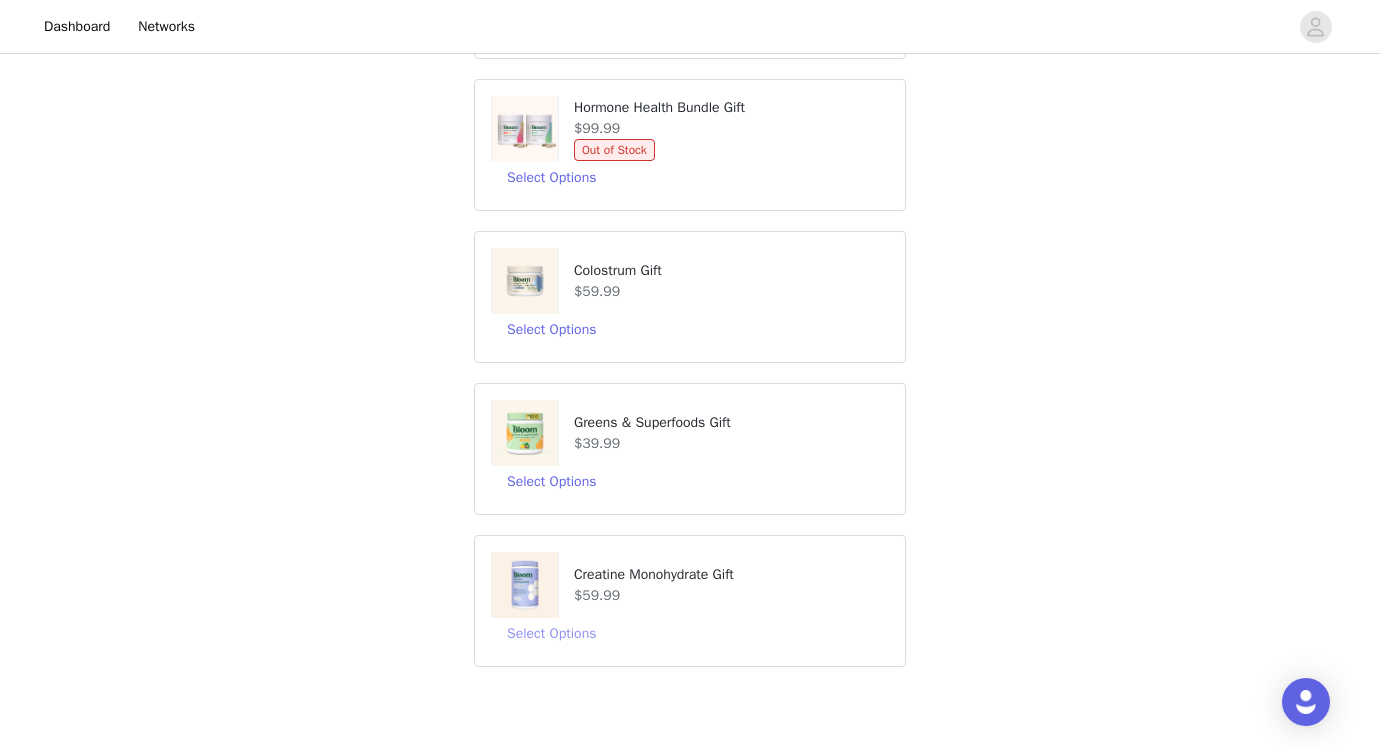 click on "Select Options" at bounding box center (551, 634) 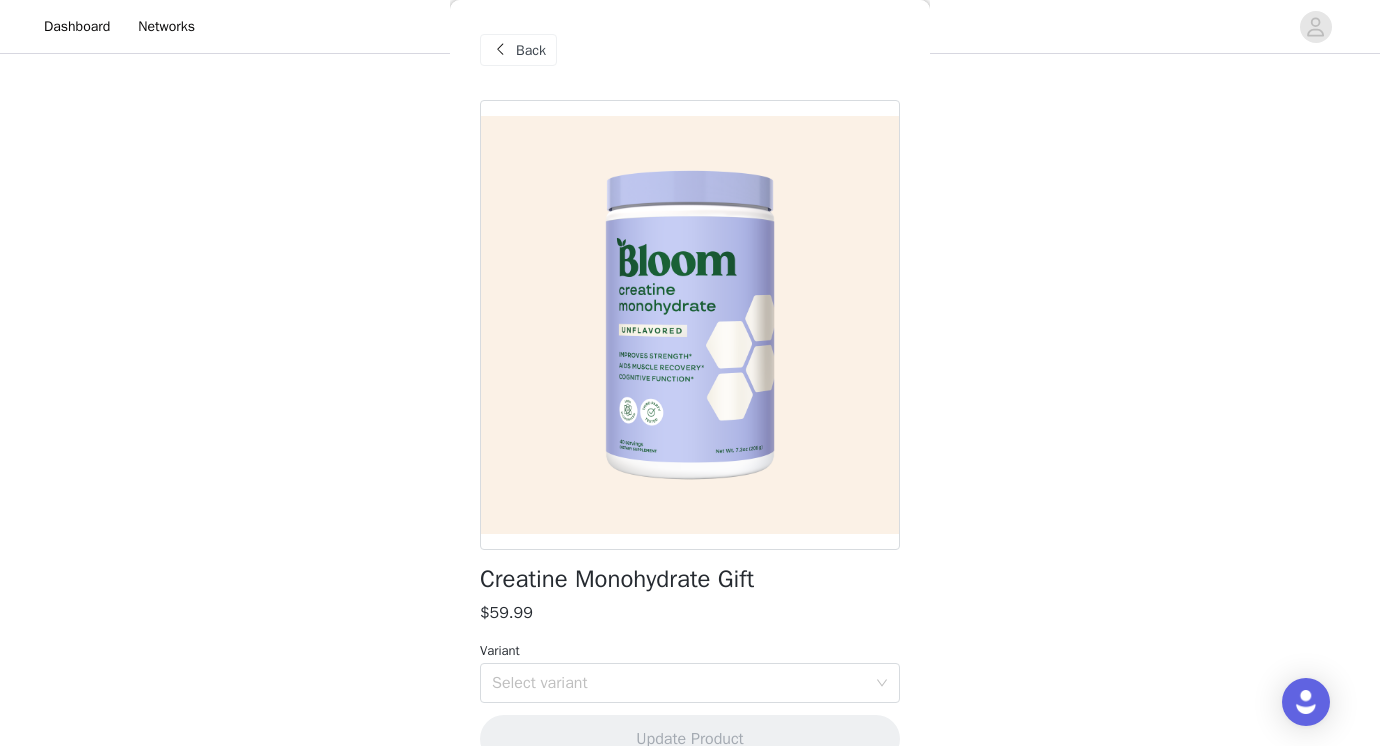 click on "Back" at bounding box center [531, 50] 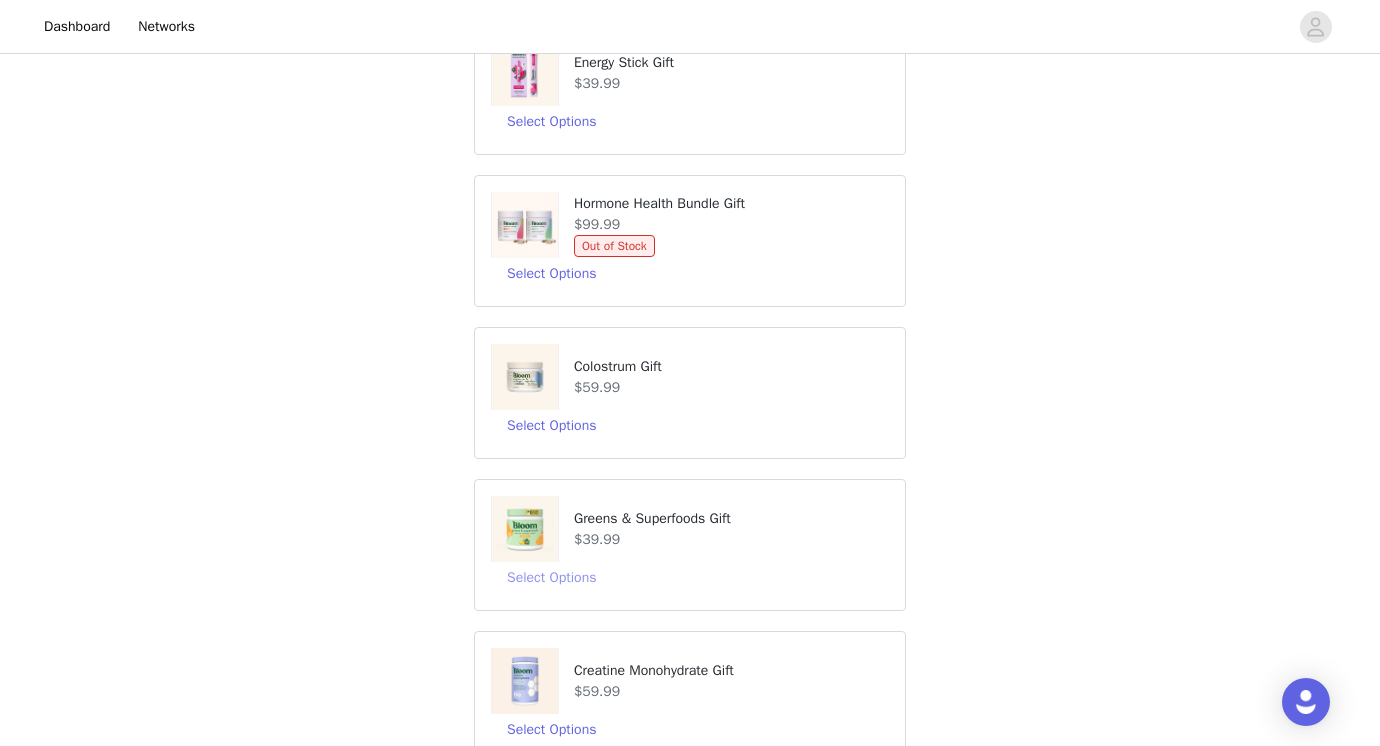 scroll, scrollTop: 213, scrollLeft: 0, axis: vertical 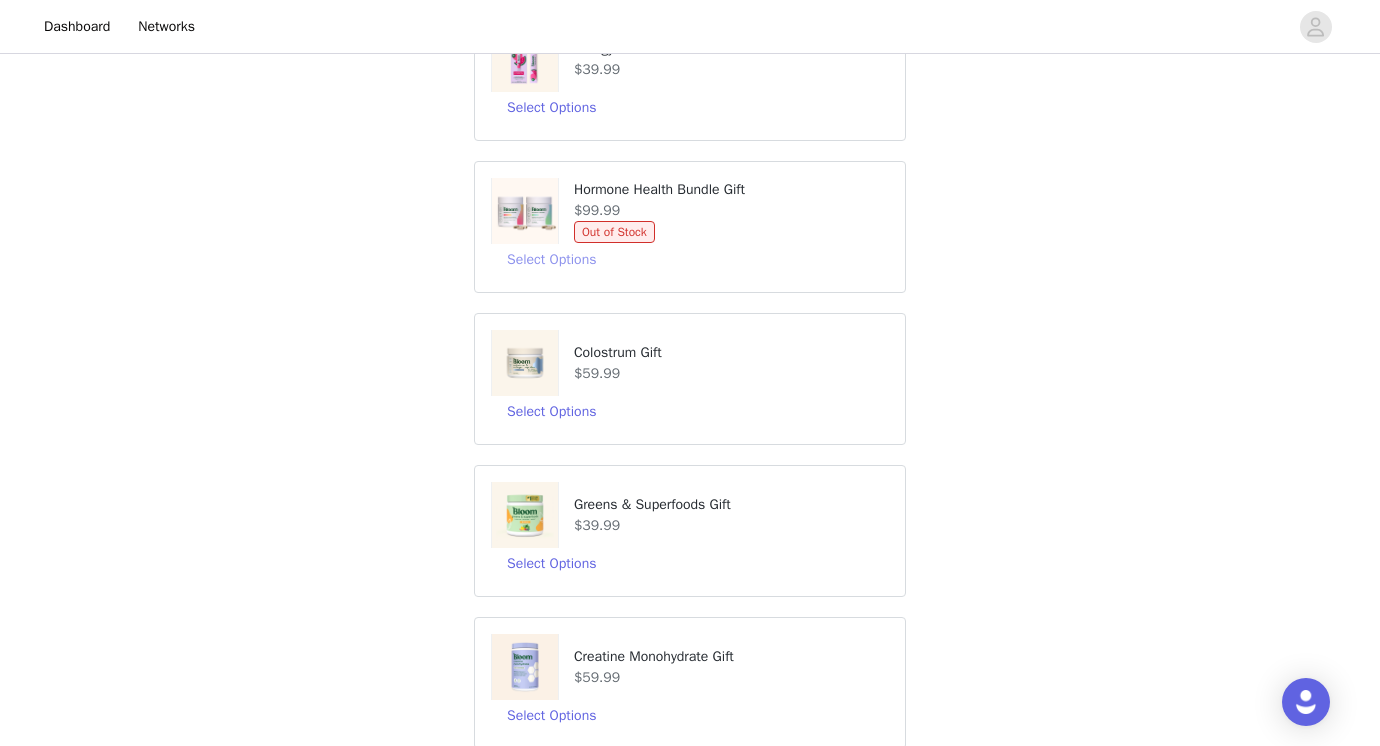 click on "Select Options" at bounding box center [551, 260] 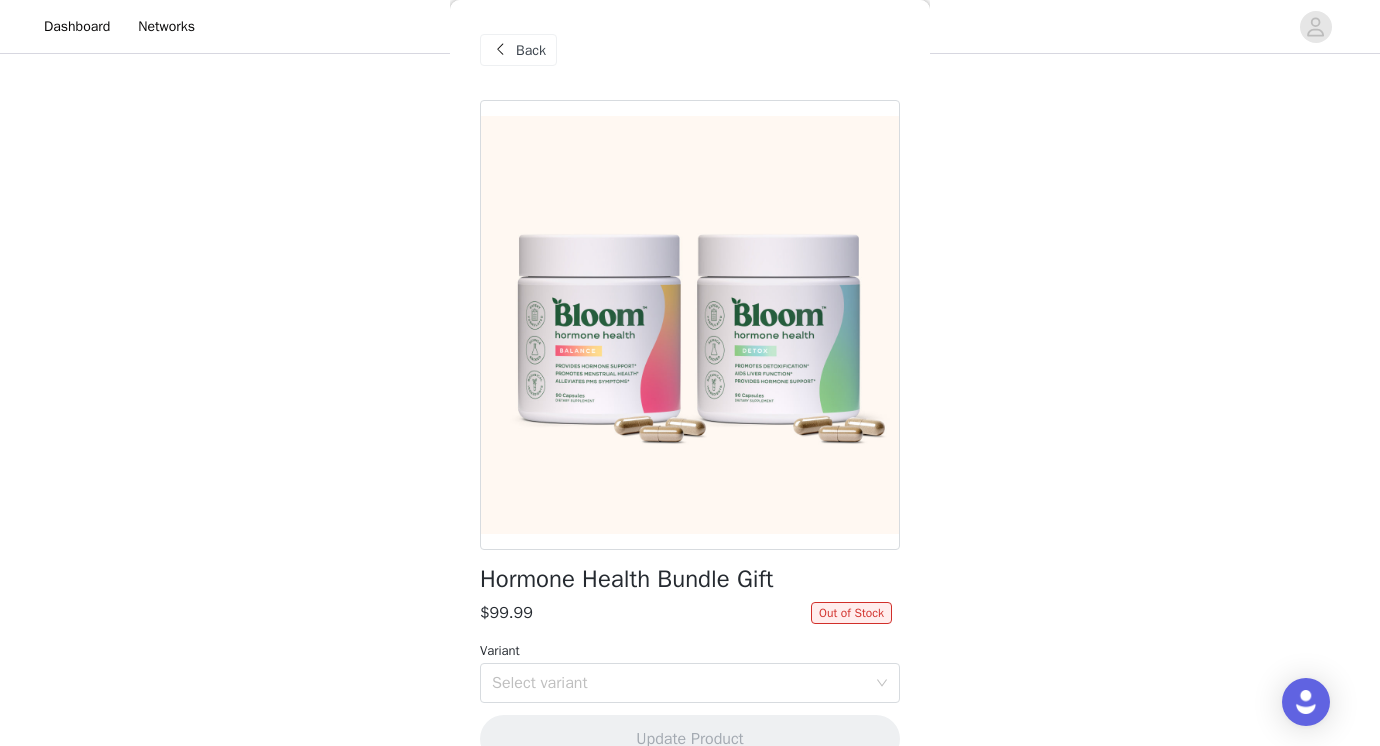scroll, scrollTop: 40, scrollLeft: 0, axis: vertical 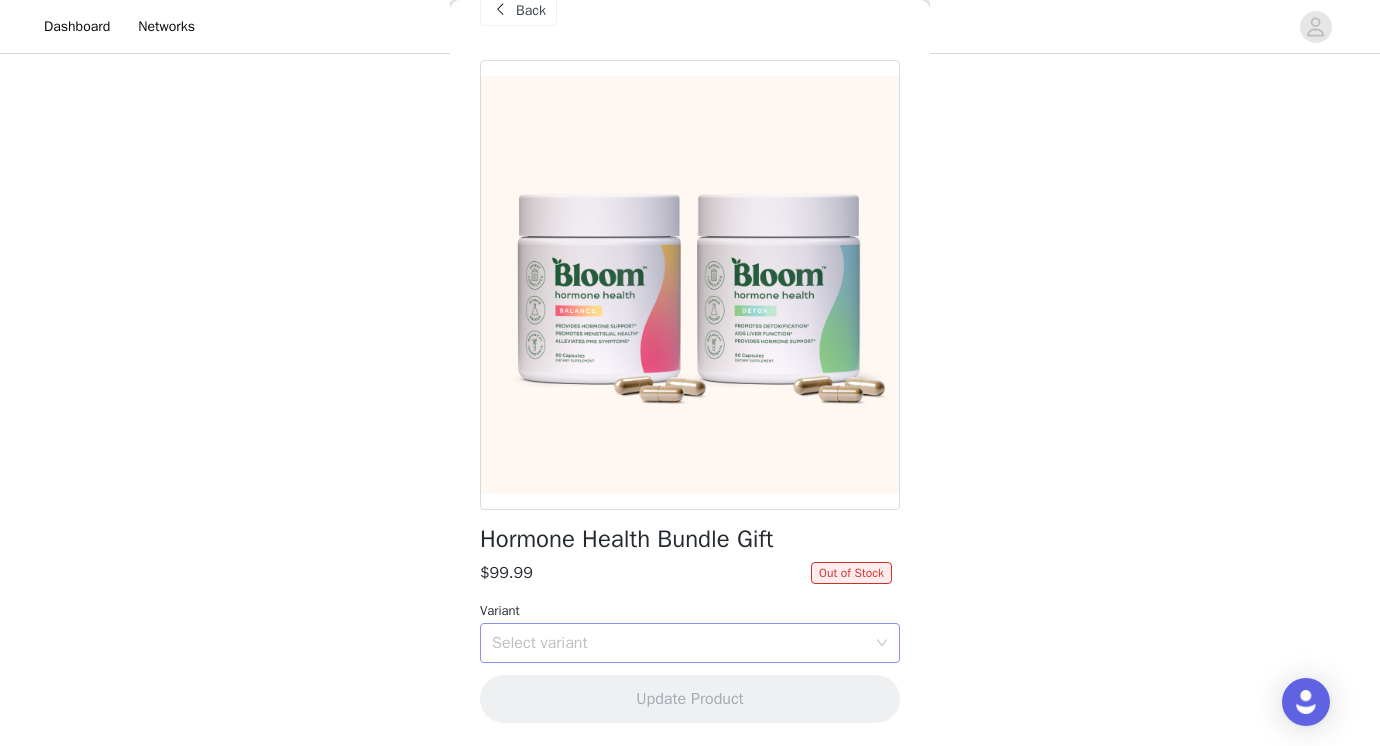 click on "Select variant" at bounding box center (679, 643) 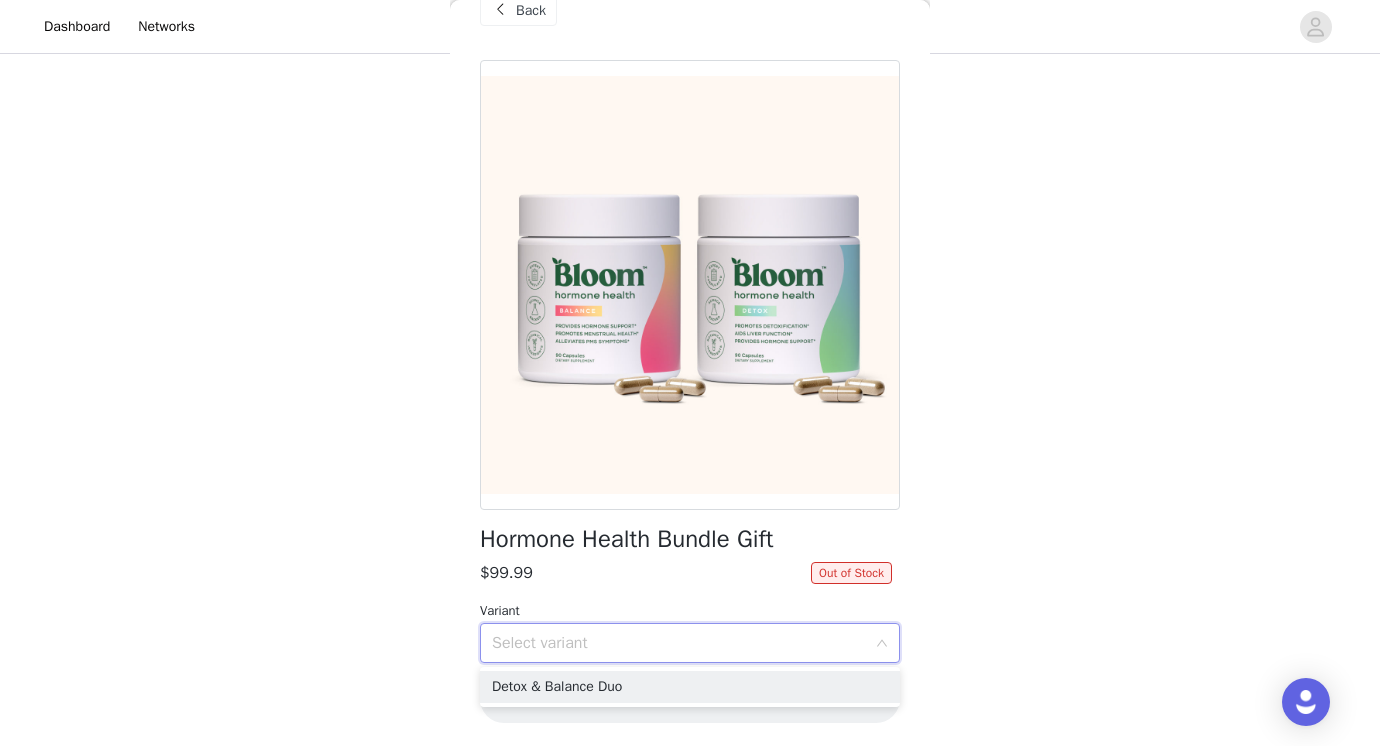 click on "$99.99" at bounding box center (645, 573) 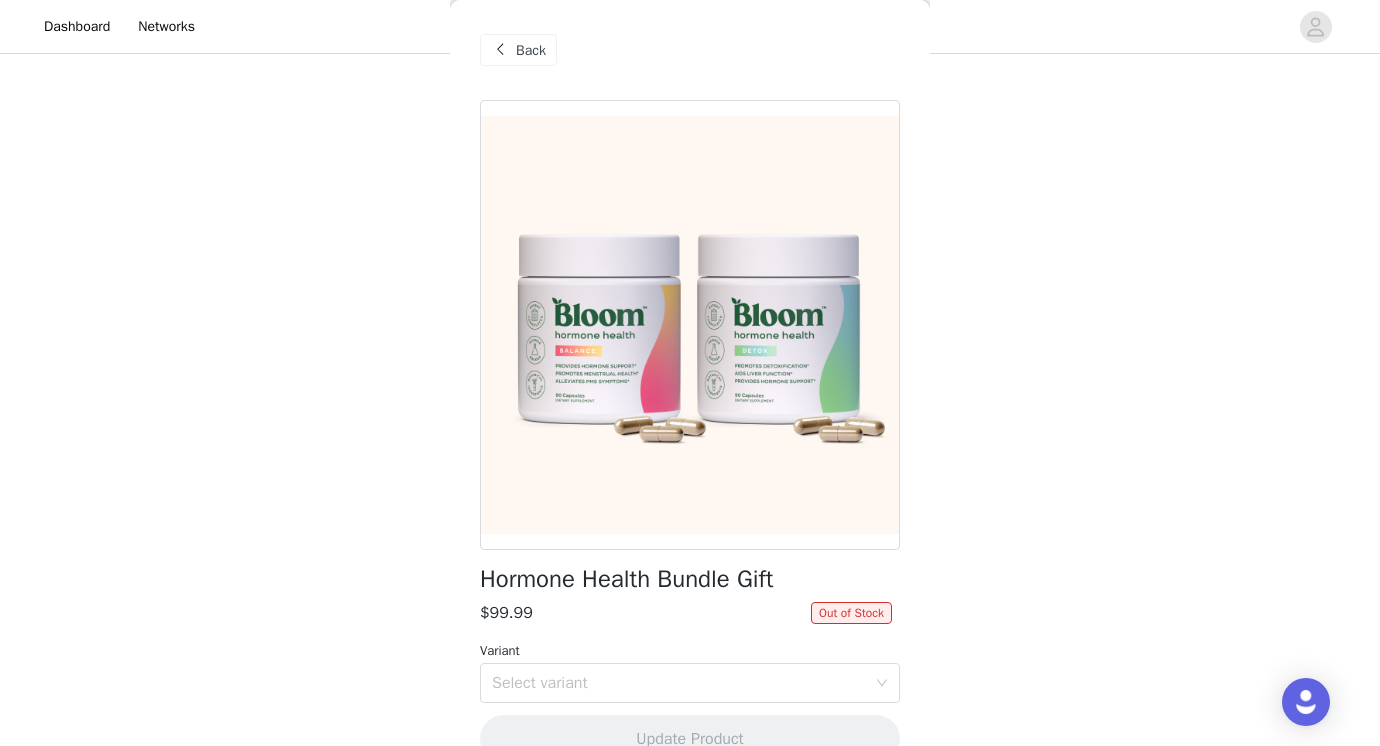 scroll, scrollTop: 5, scrollLeft: 0, axis: vertical 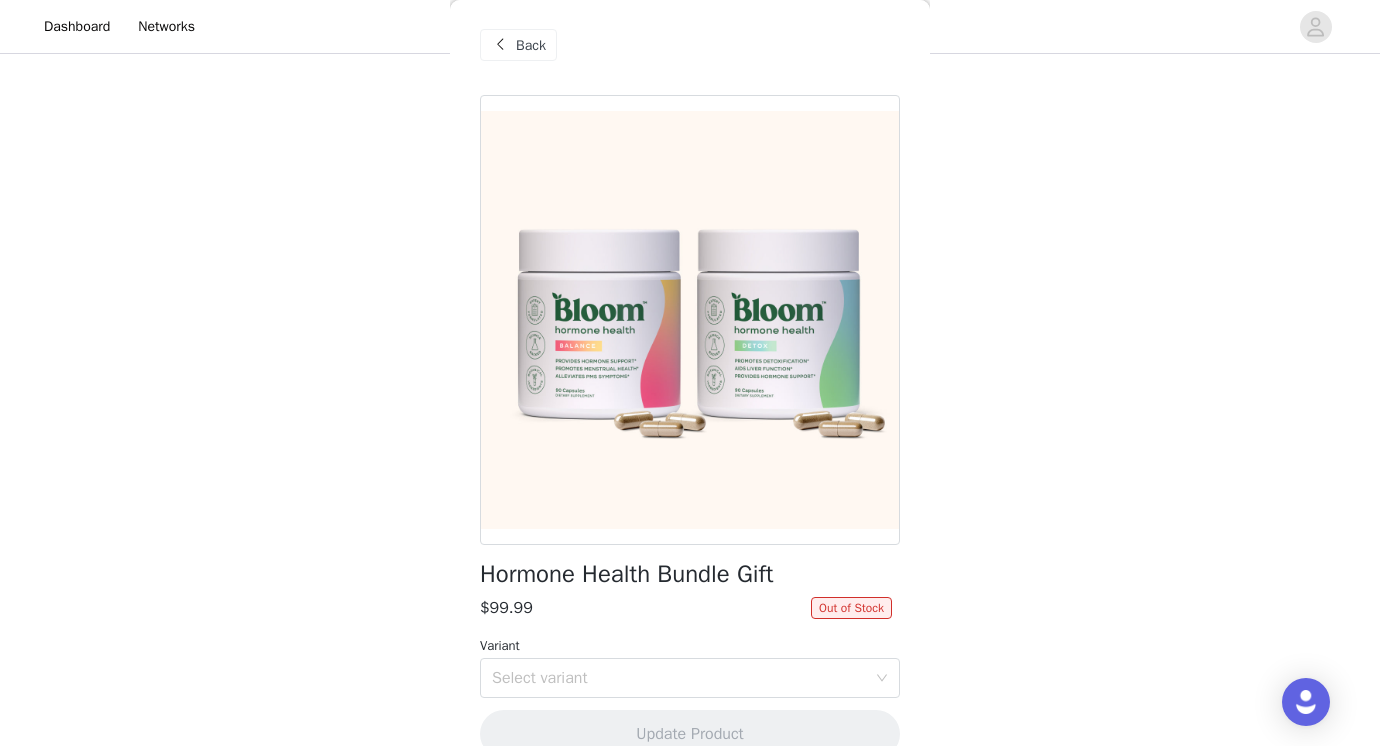 click on "Back" at bounding box center [531, 45] 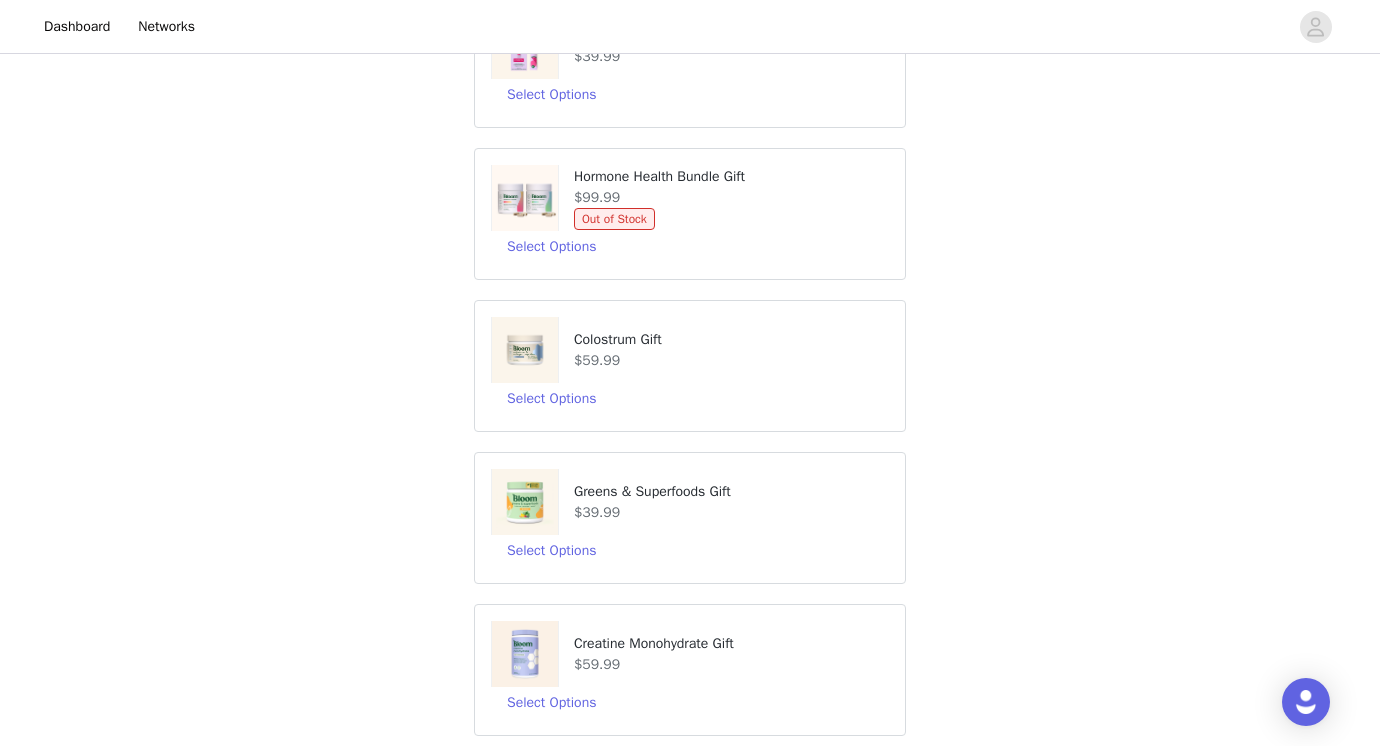 scroll, scrollTop: 233, scrollLeft: 0, axis: vertical 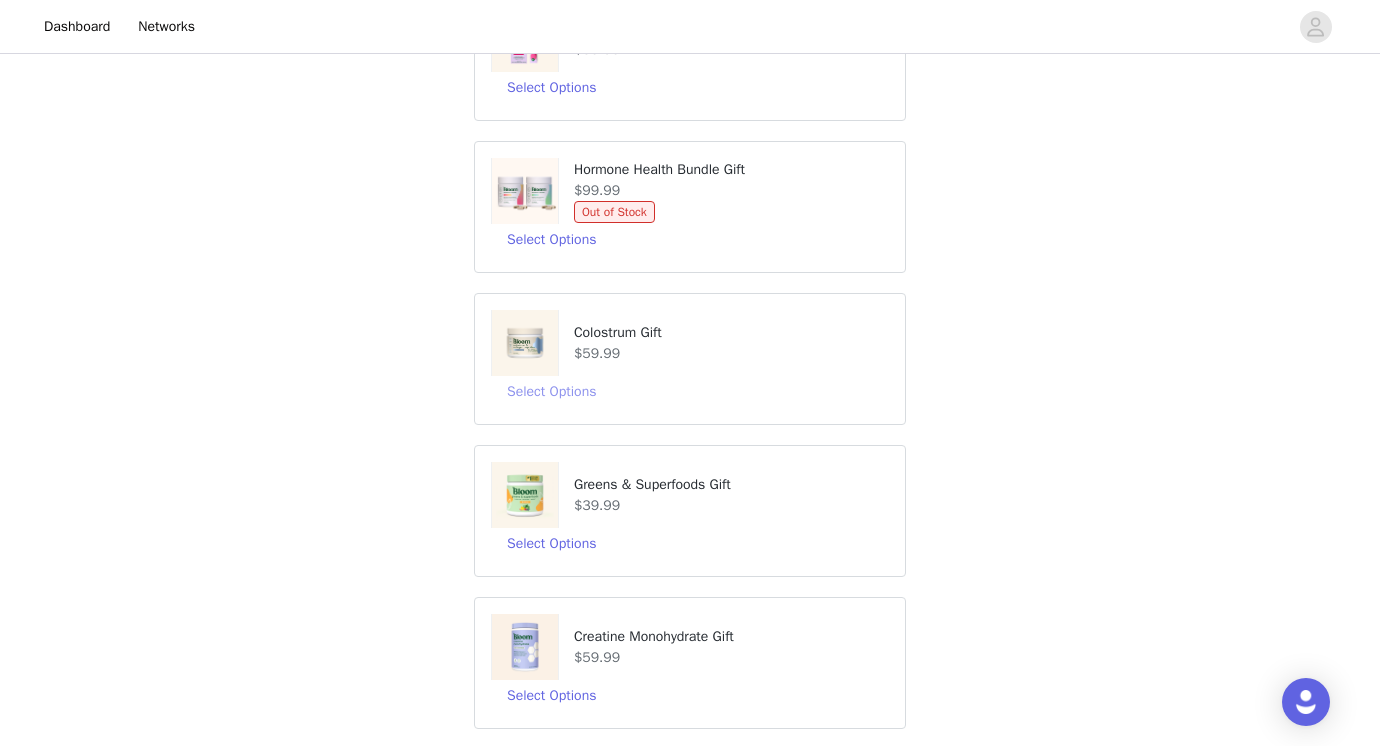 click on "Select Options" at bounding box center (551, 392) 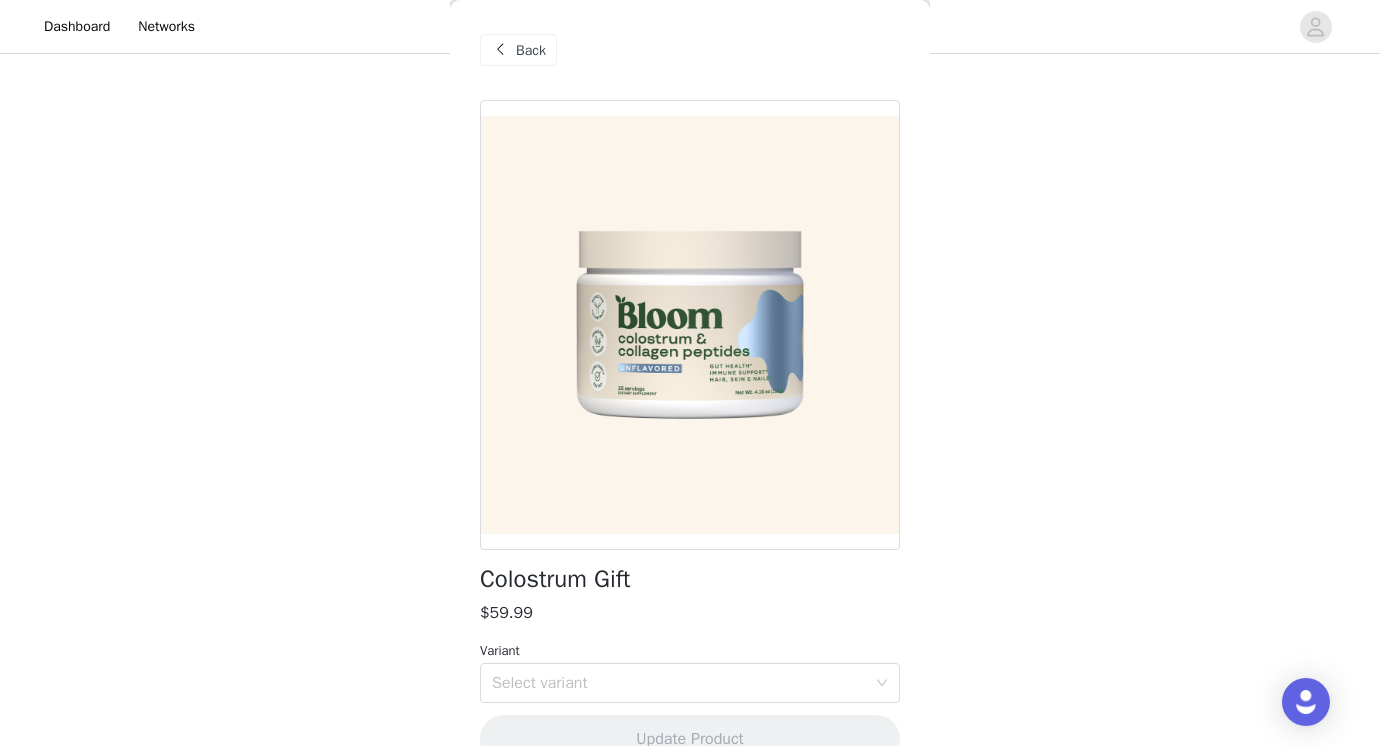scroll, scrollTop: 40, scrollLeft: 0, axis: vertical 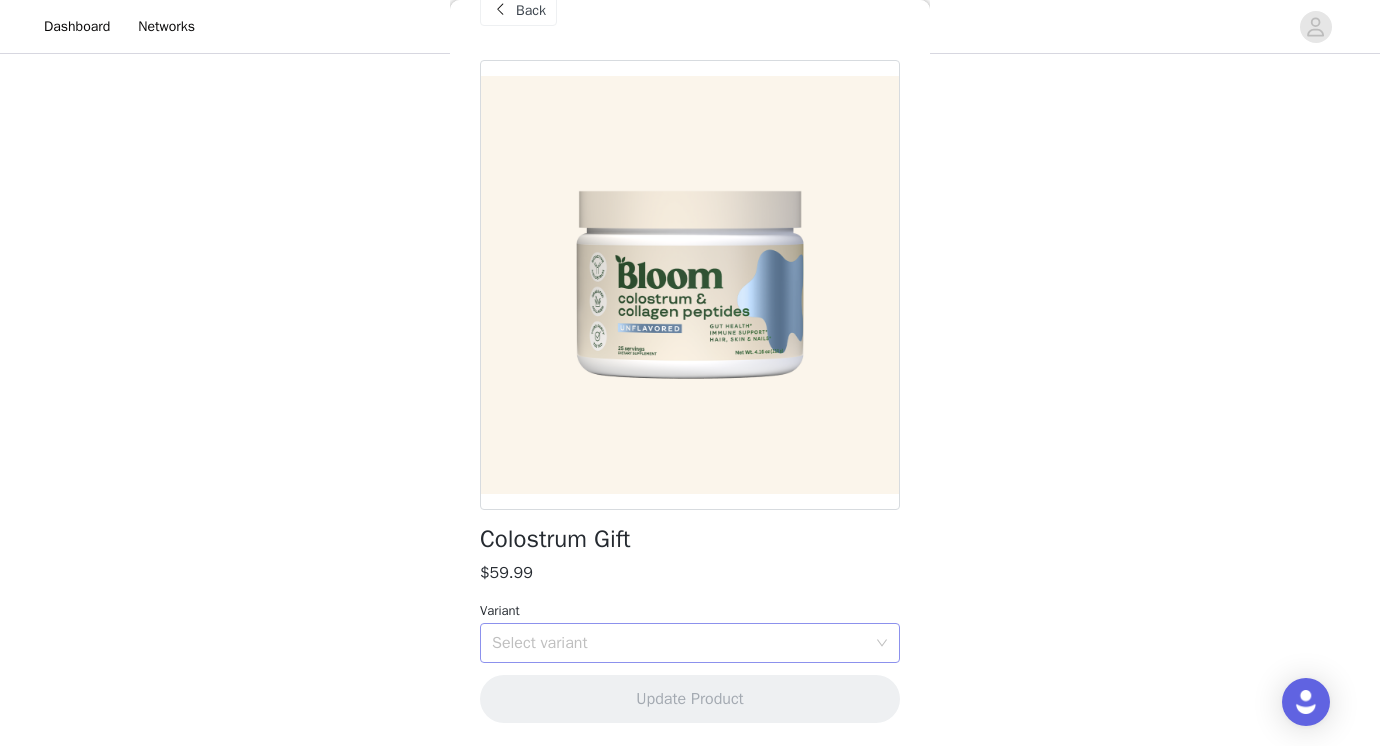 click on "Select variant" at bounding box center [679, 643] 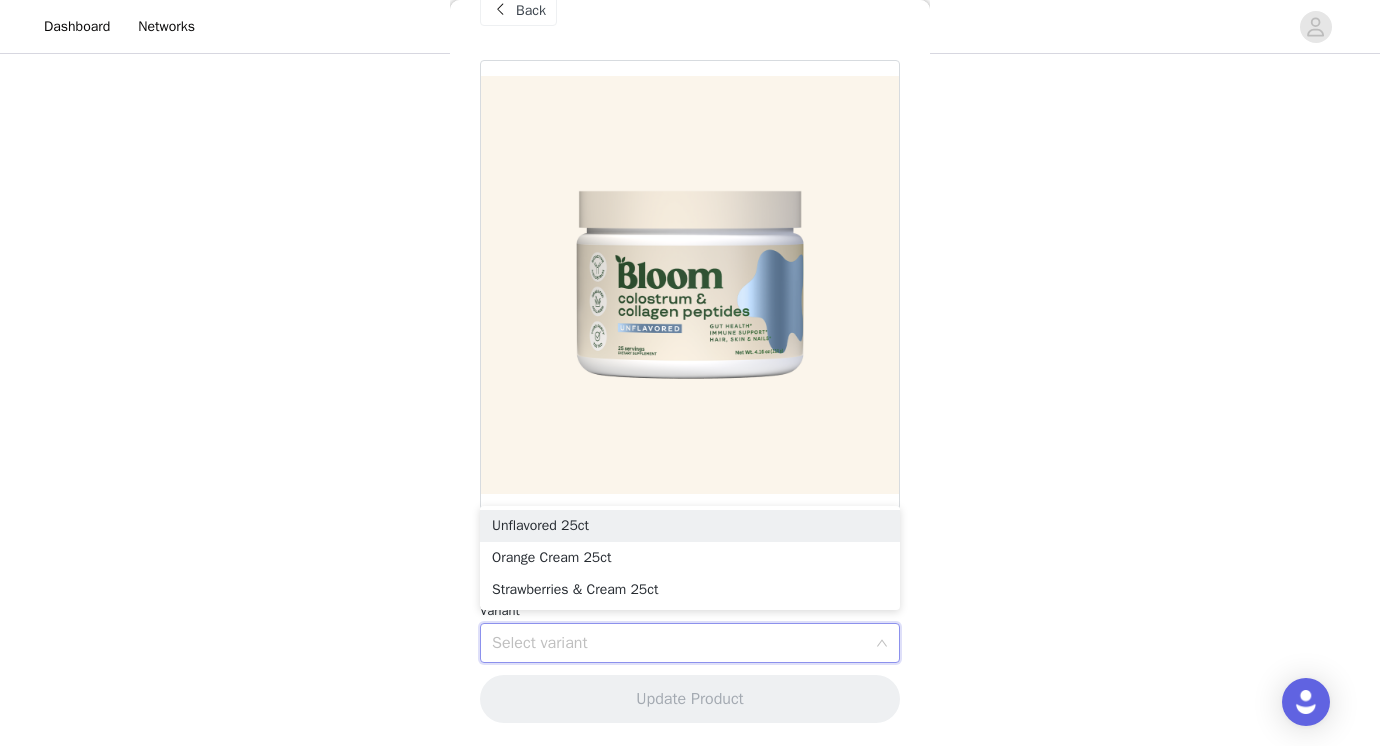 scroll, scrollTop: 390, scrollLeft: 0, axis: vertical 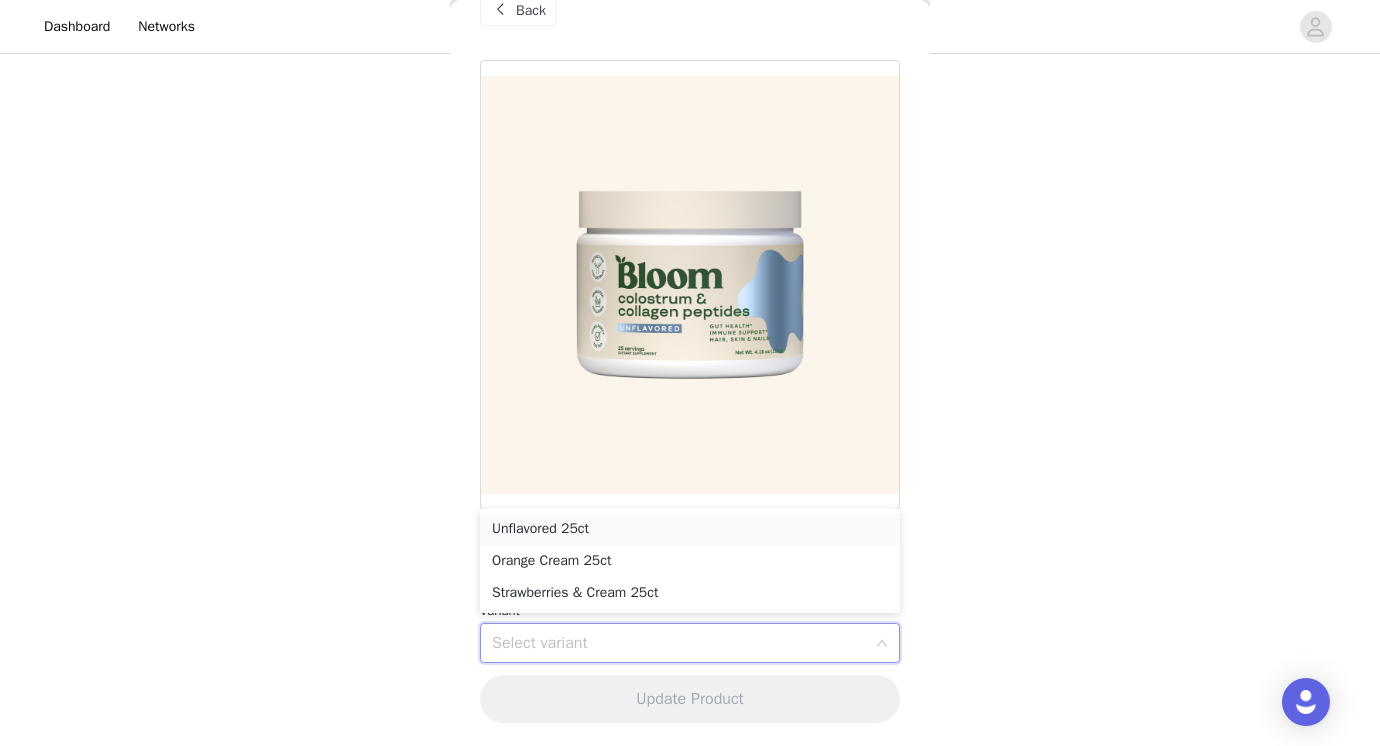 click on "Unflavored 25ct" at bounding box center [690, 529] 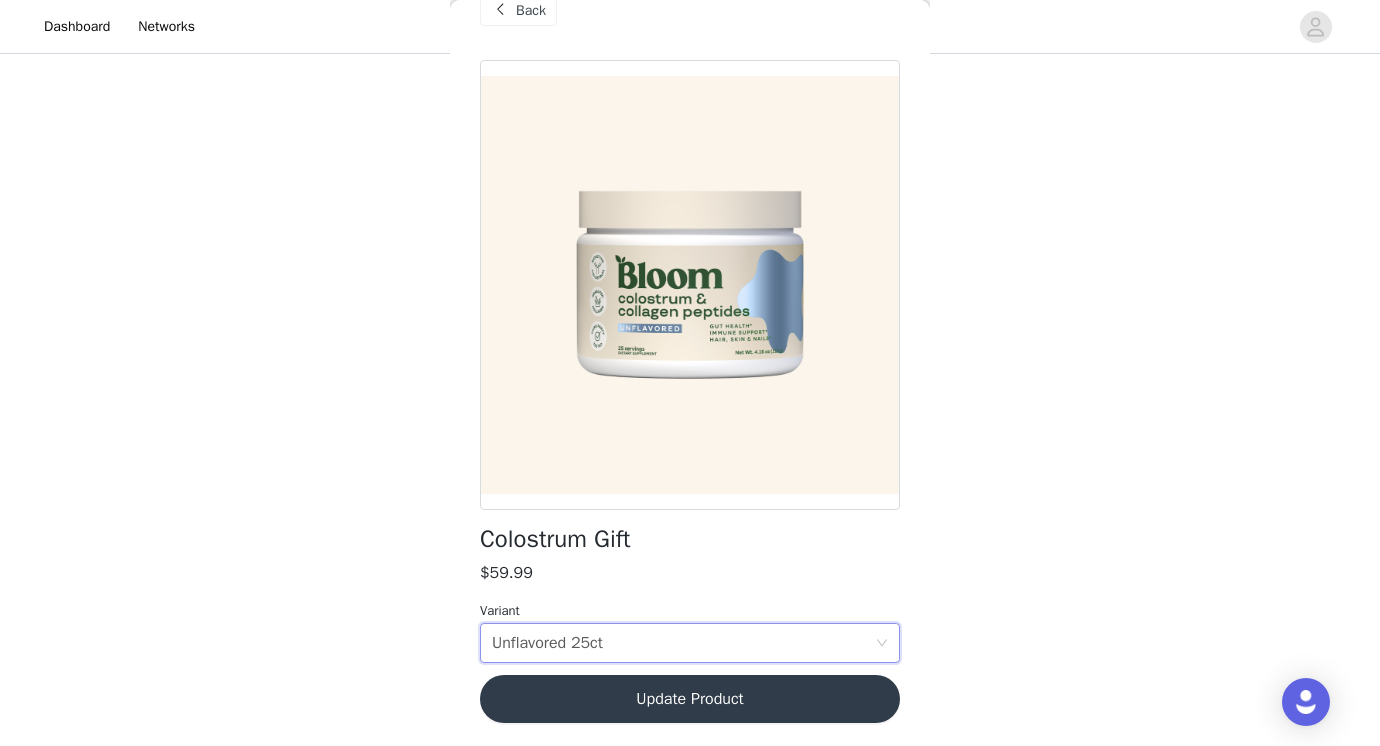 click on "Update Product" at bounding box center [690, 699] 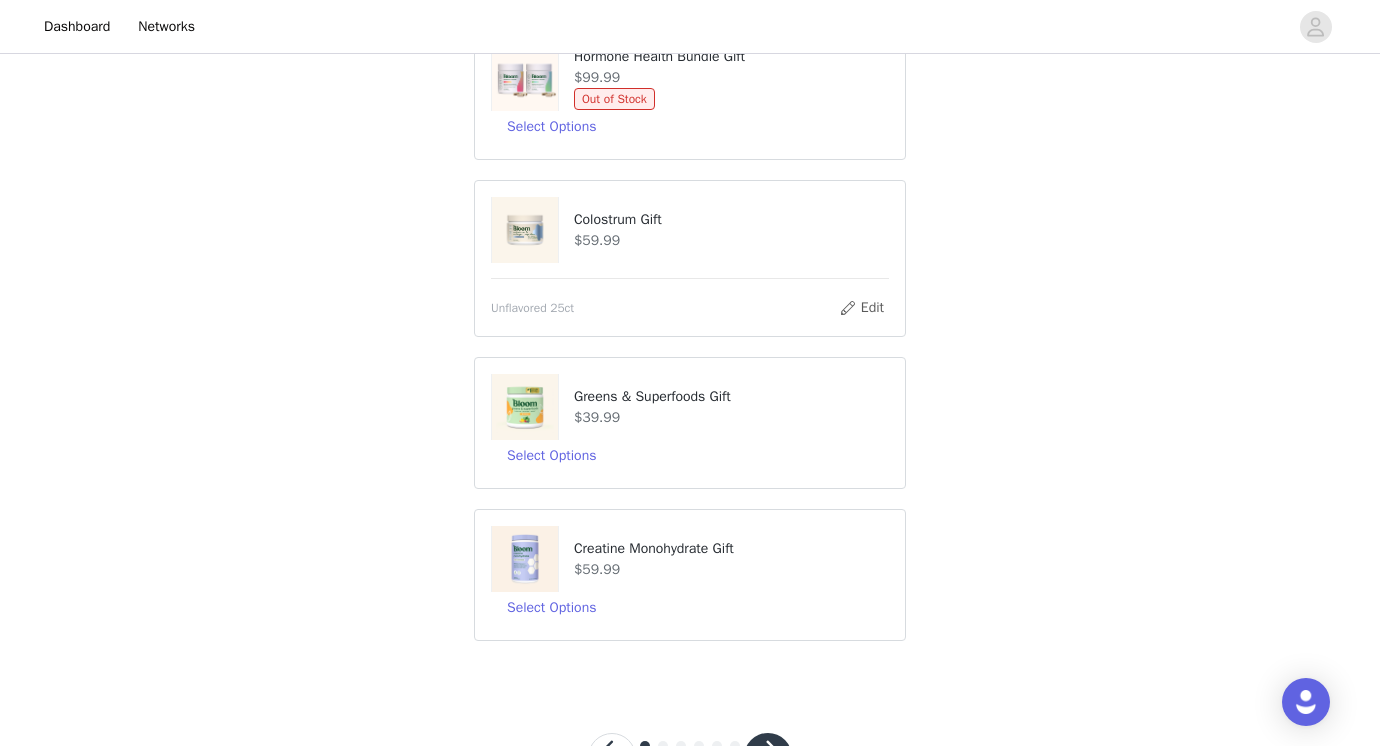 scroll, scrollTop: 343, scrollLeft: 0, axis: vertical 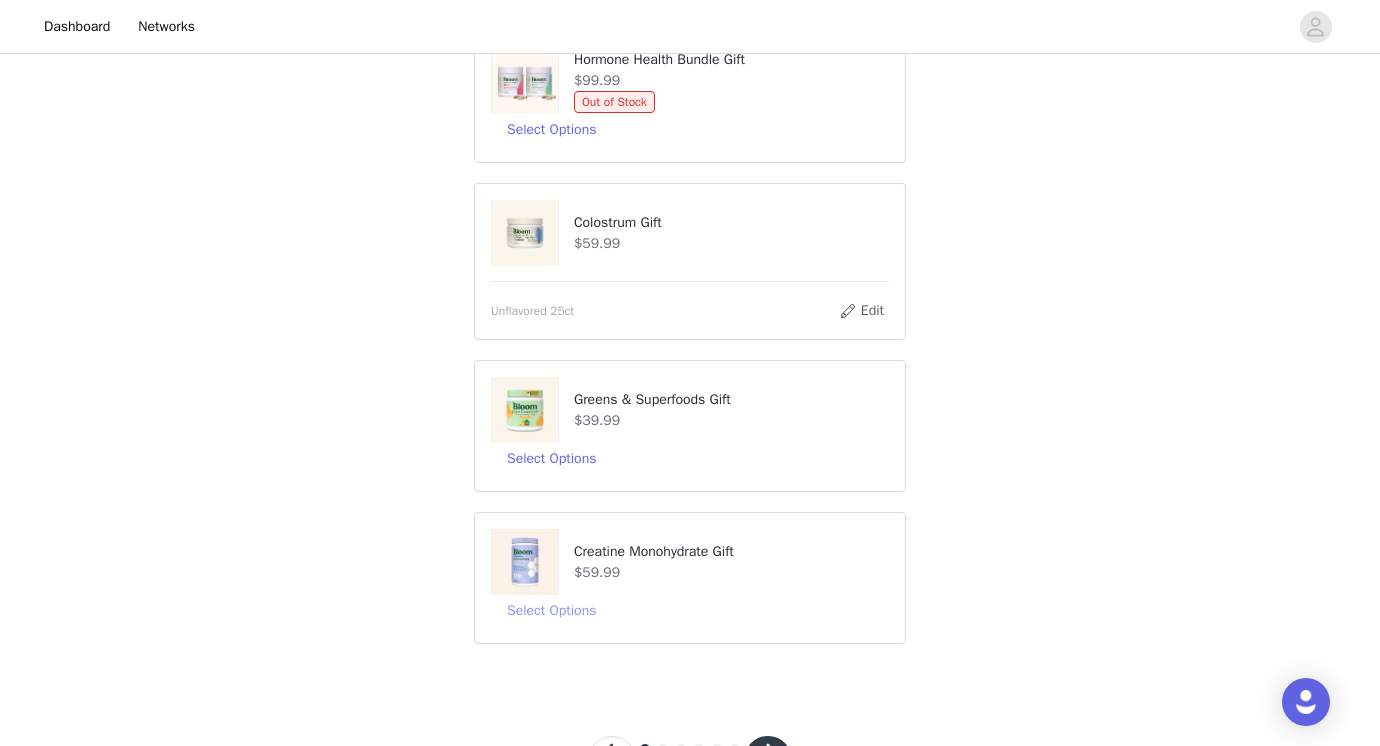 click on "Select Options" at bounding box center [551, 611] 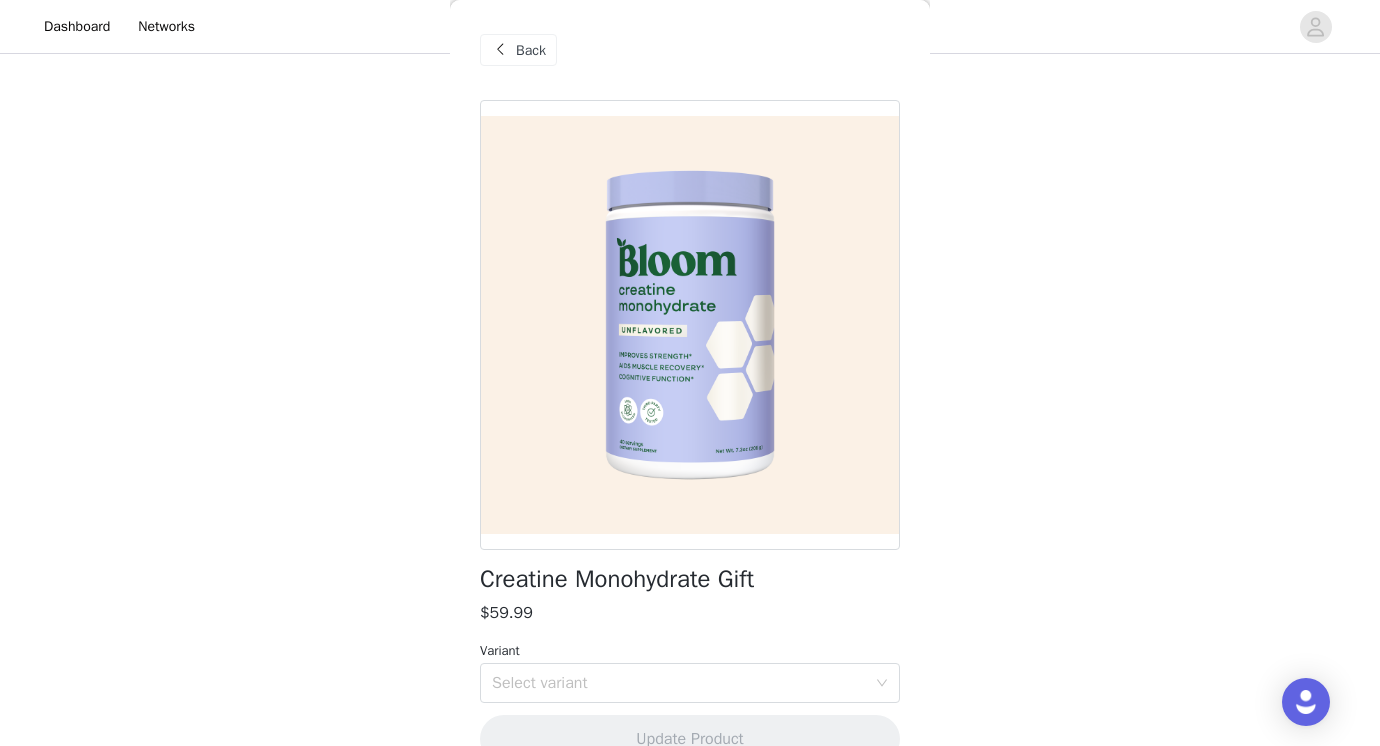 scroll, scrollTop: 40, scrollLeft: 0, axis: vertical 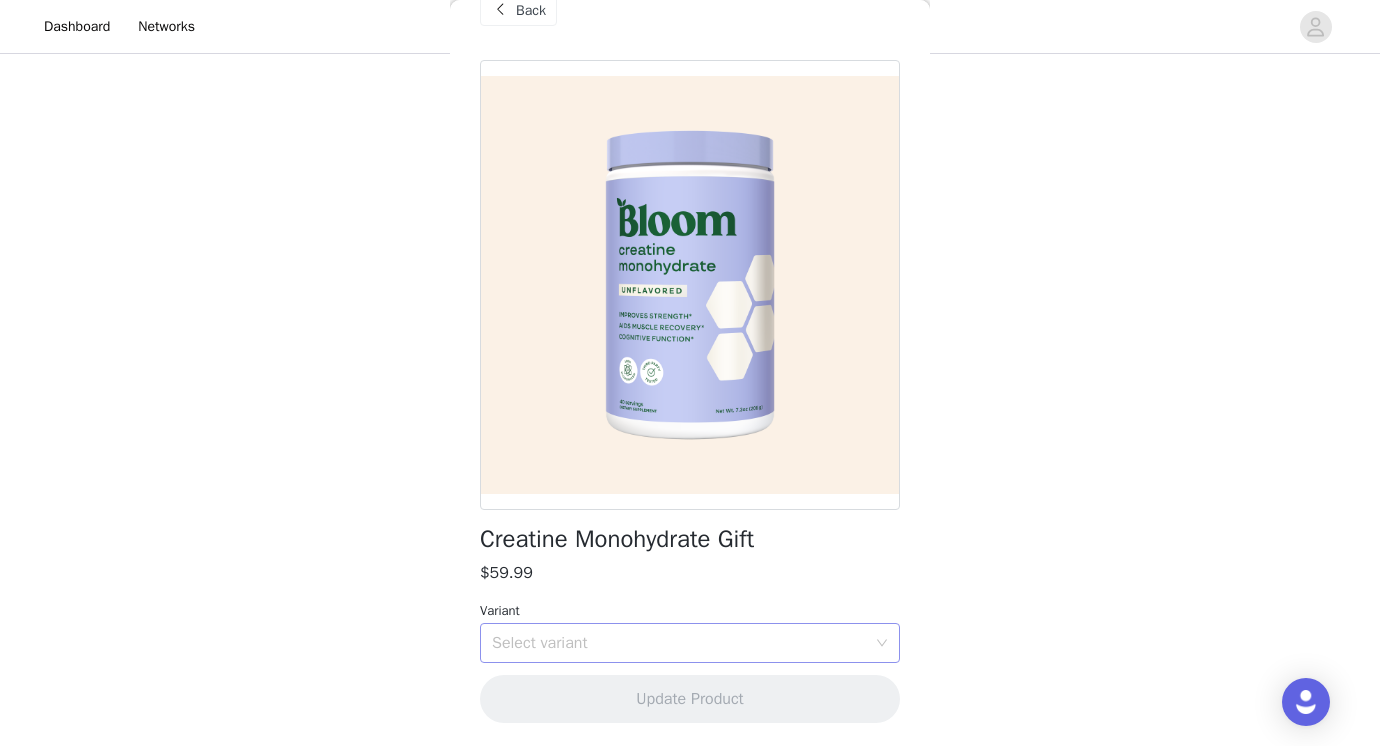 click on "Select variant" at bounding box center [679, 643] 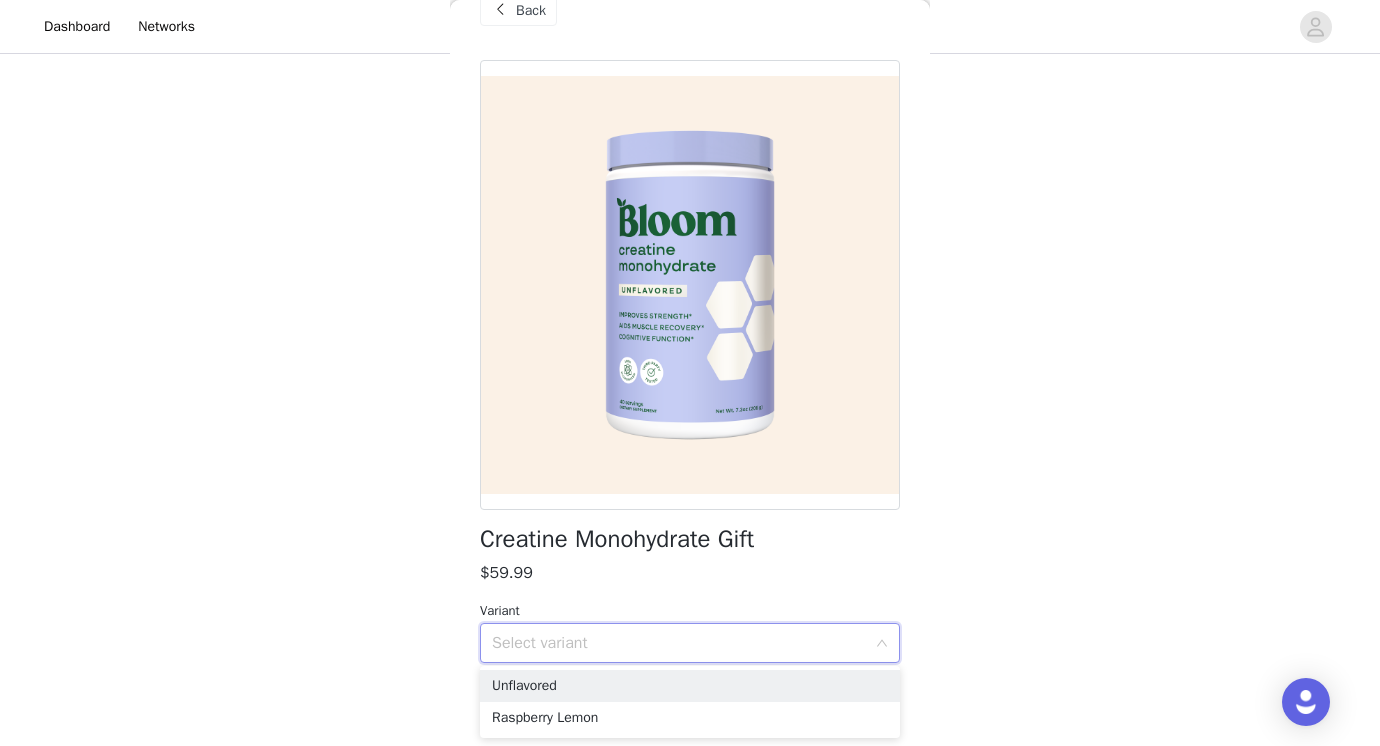 scroll, scrollTop: 428, scrollLeft: 0, axis: vertical 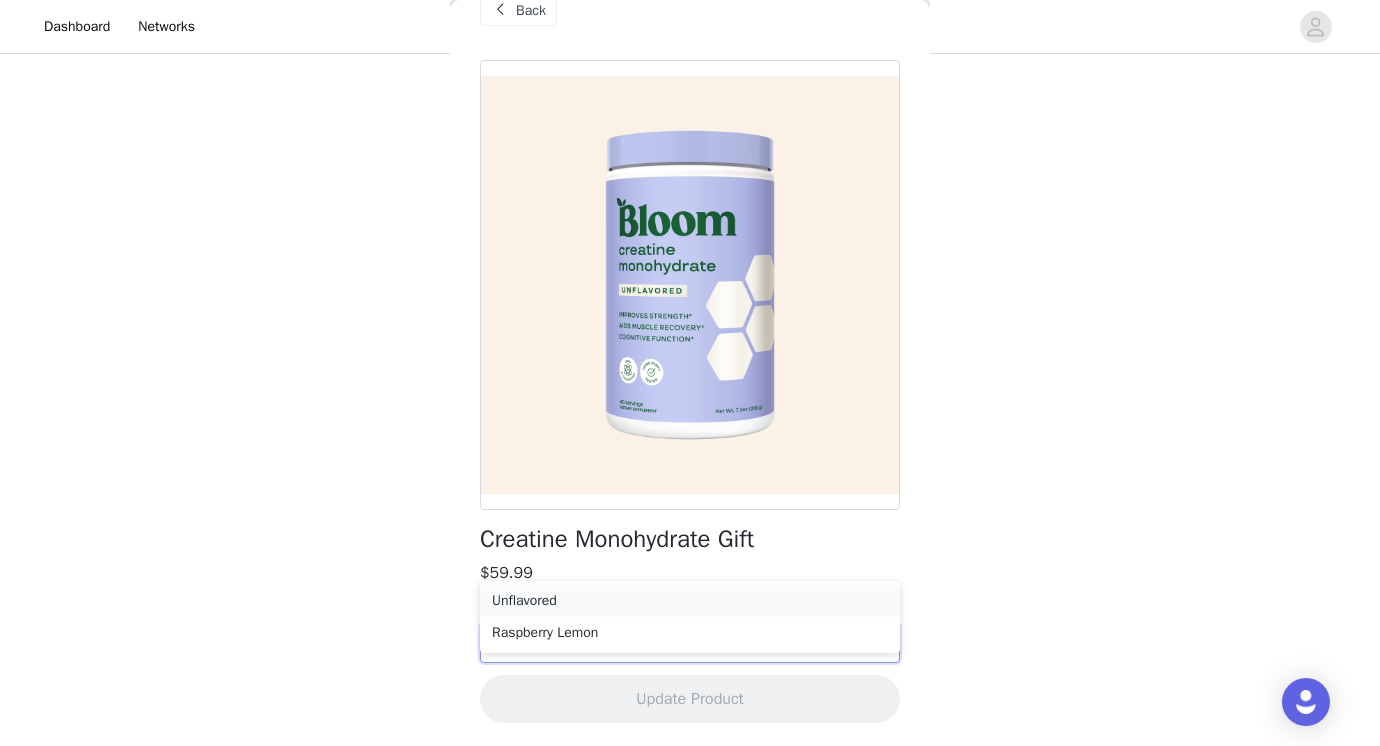 click on "Unflavored" at bounding box center [690, 601] 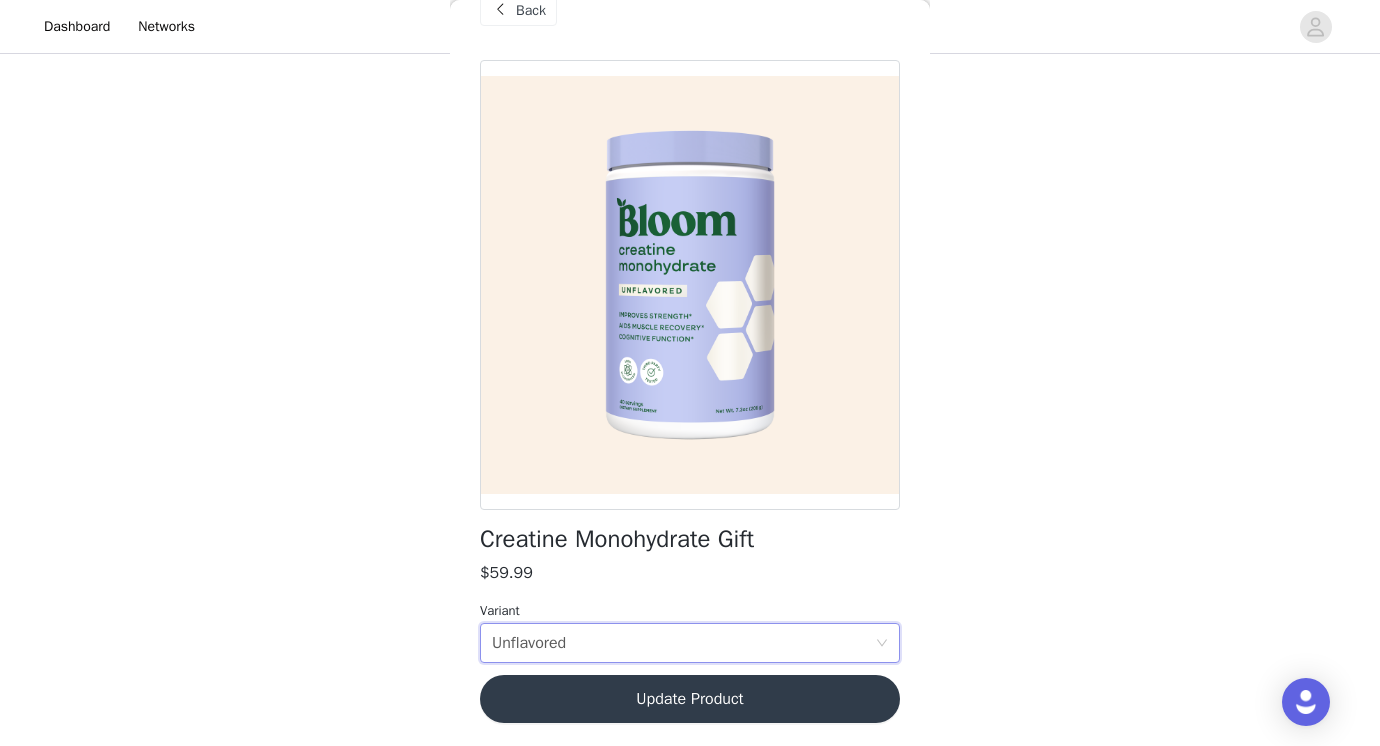 click on "Update Product" at bounding box center [690, 699] 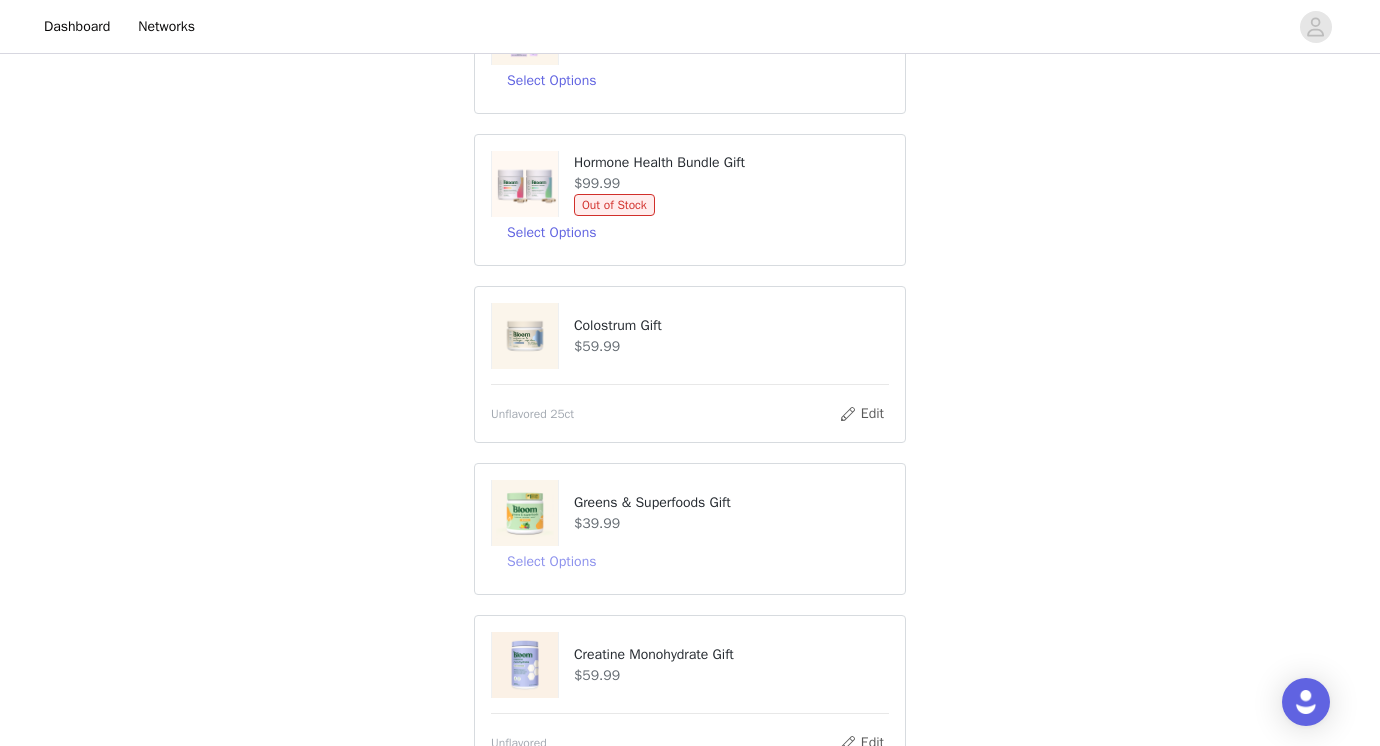 scroll, scrollTop: 256, scrollLeft: 0, axis: vertical 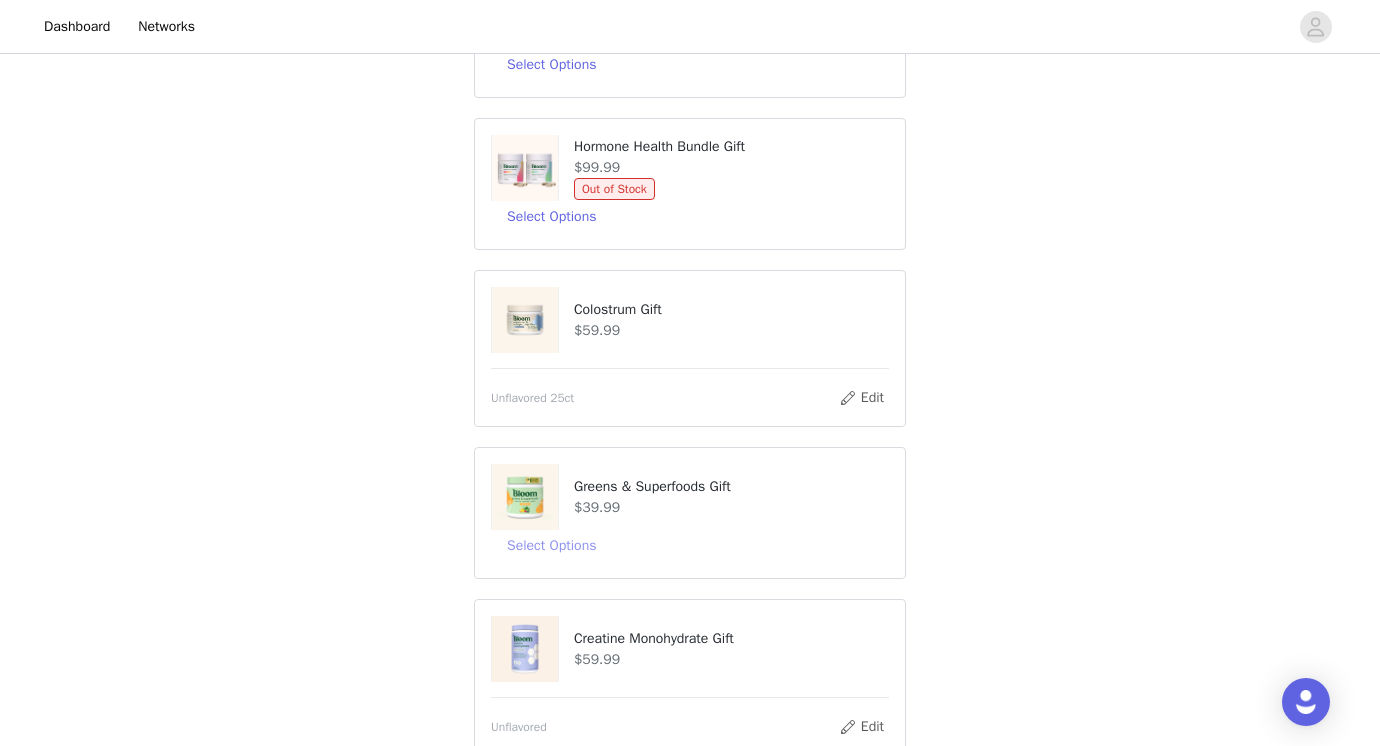 click on "Select Options" at bounding box center (551, 546) 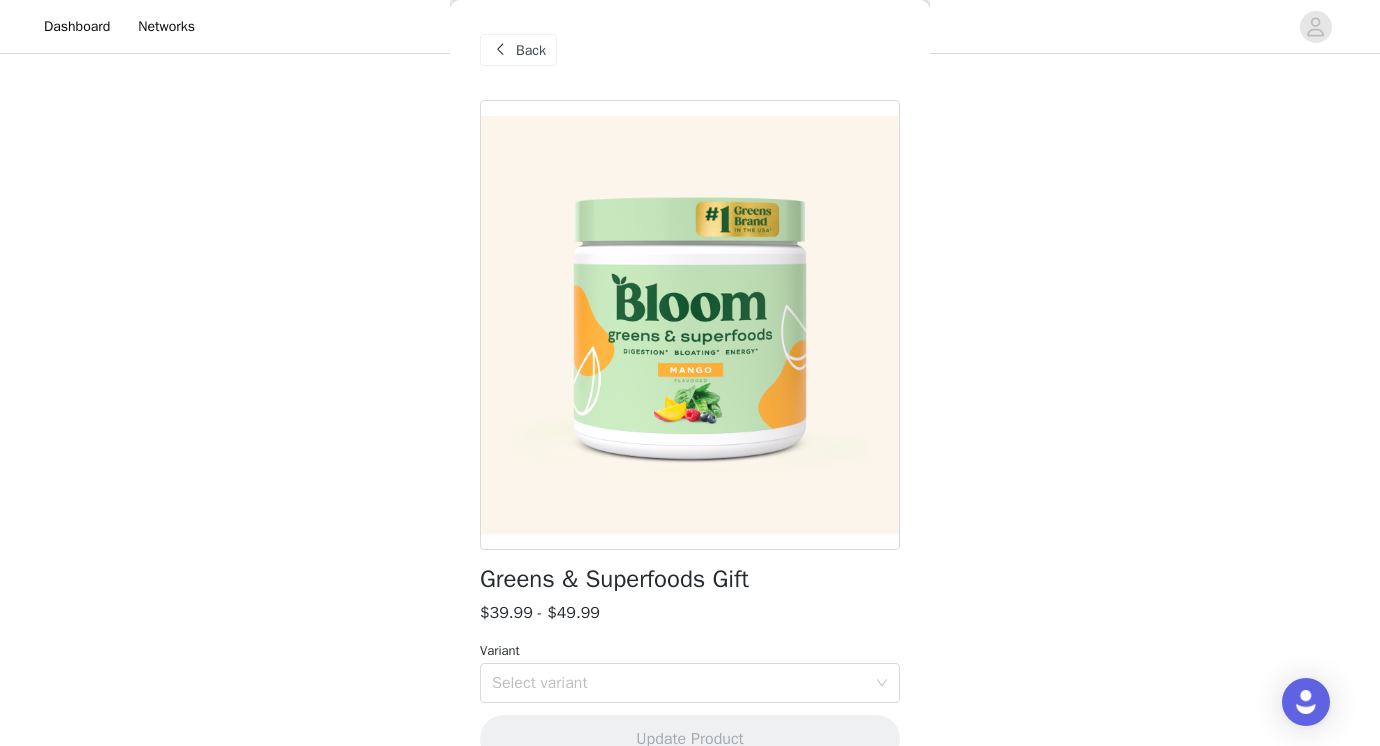 scroll, scrollTop: 40, scrollLeft: 0, axis: vertical 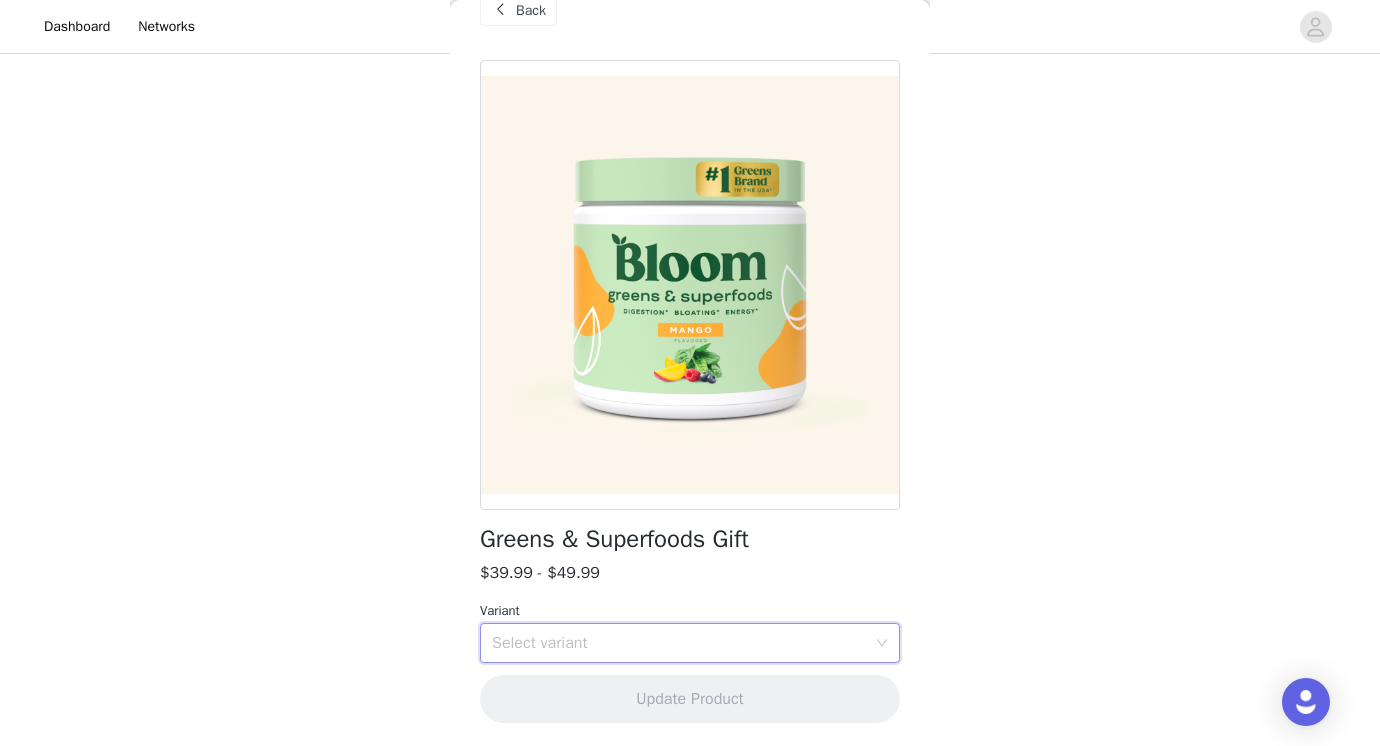 click on "Select variant" at bounding box center [683, 643] 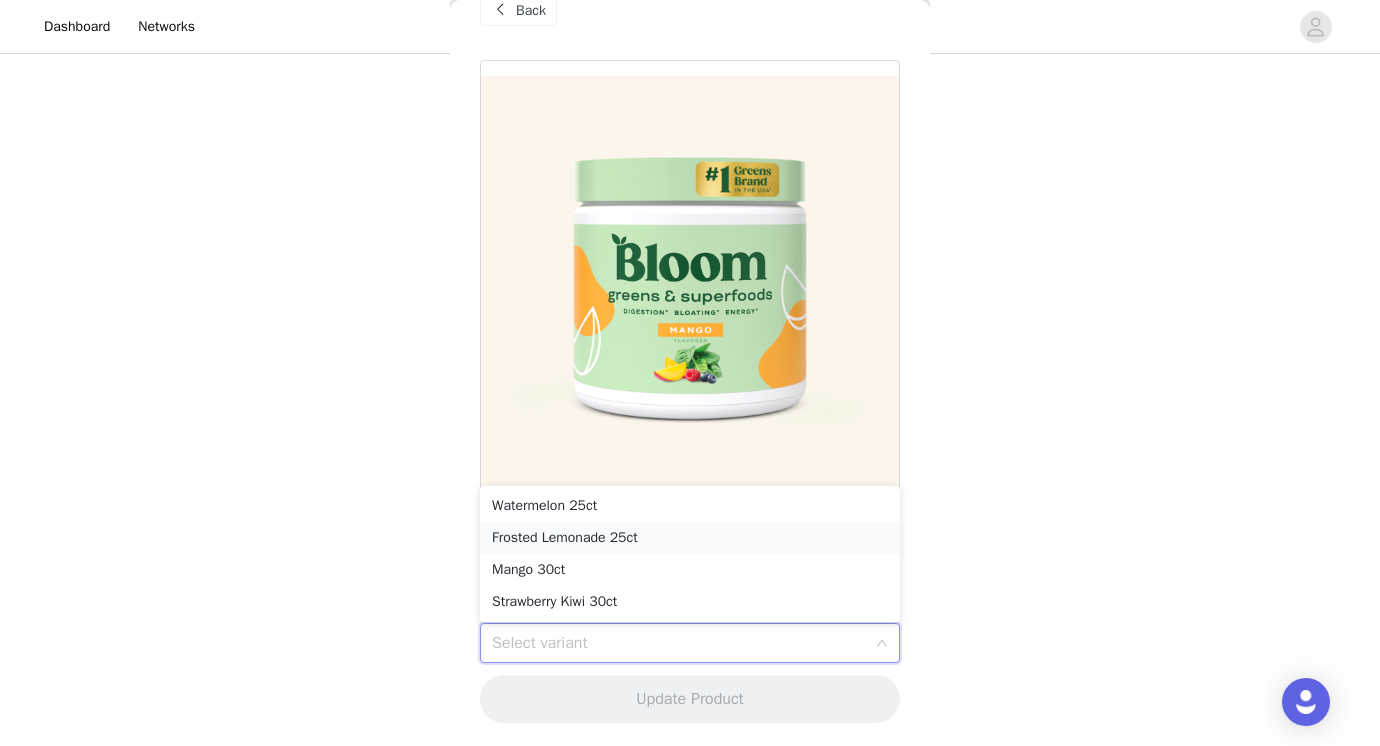 scroll, scrollTop: 453, scrollLeft: 0, axis: vertical 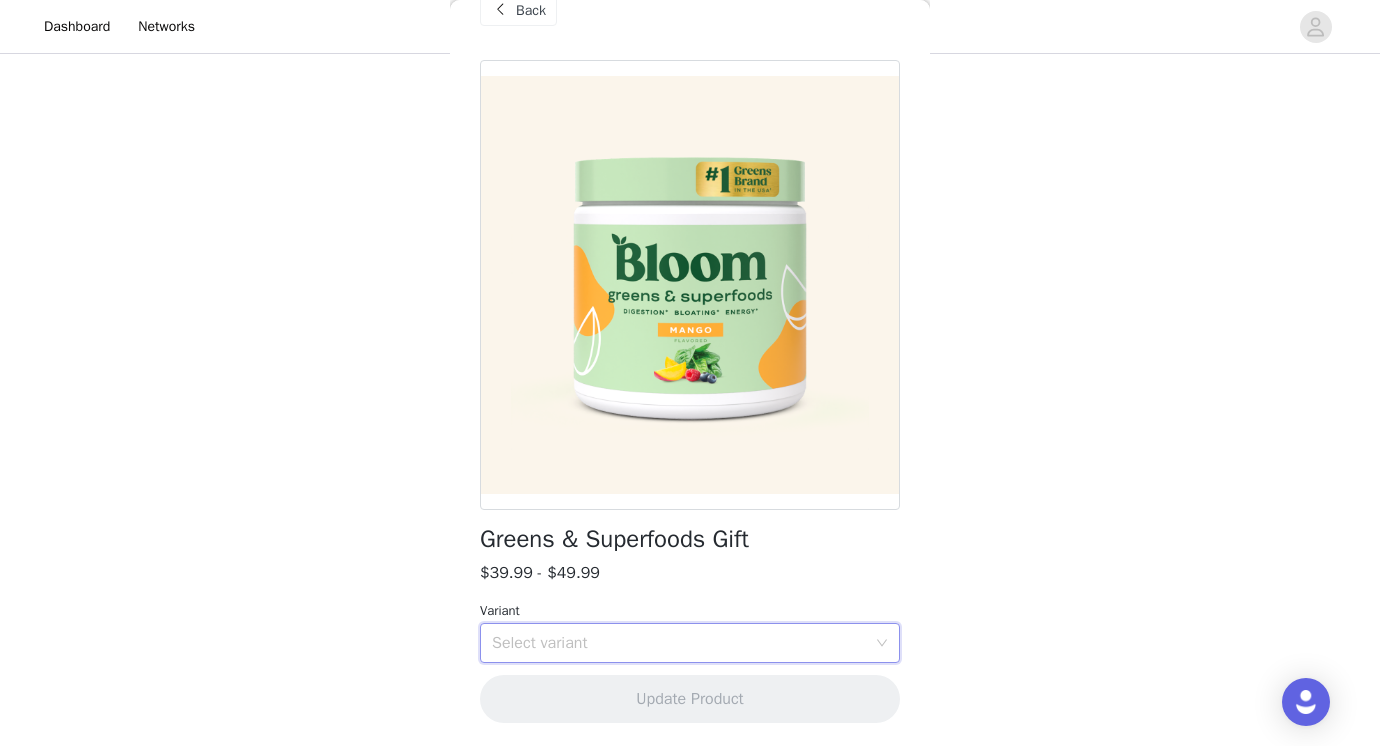 click on "Select variant" at bounding box center [679, 643] 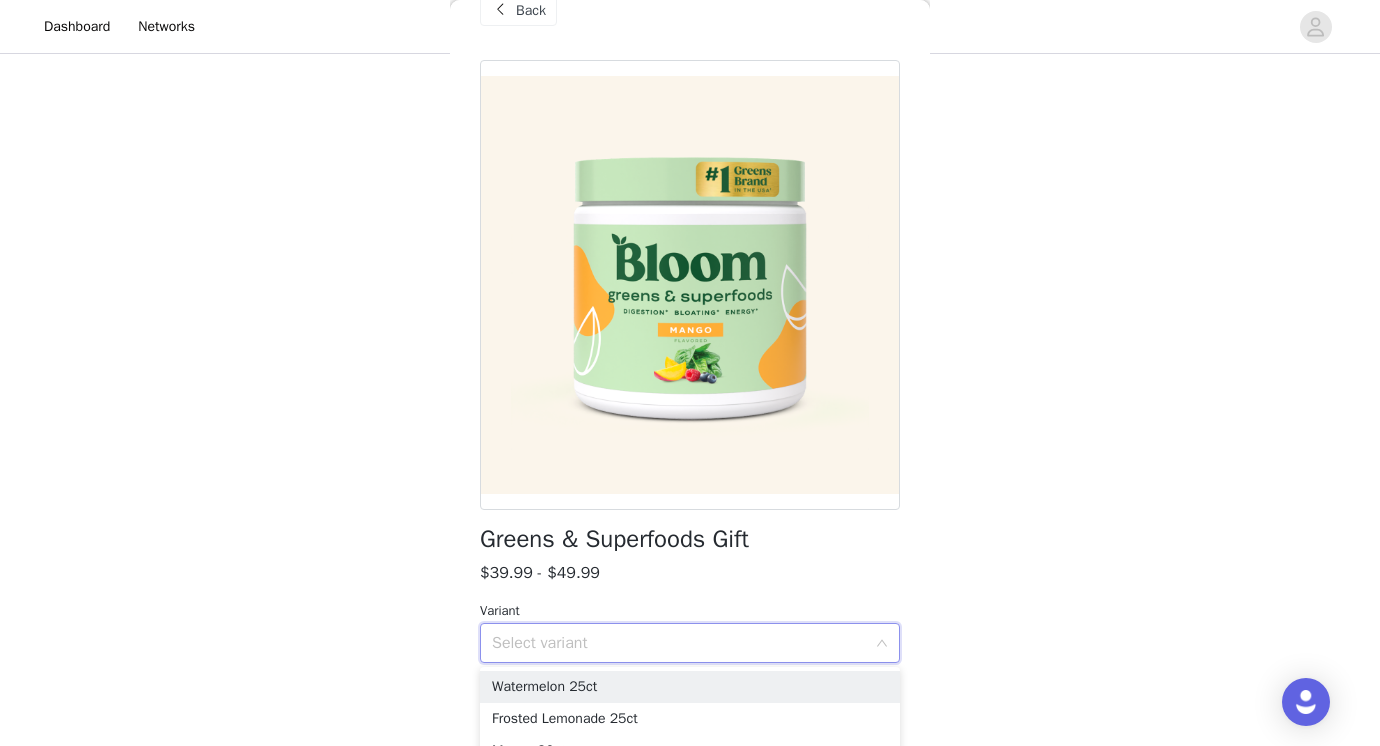 scroll, scrollTop: 510, scrollLeft: 0, axis: vertical 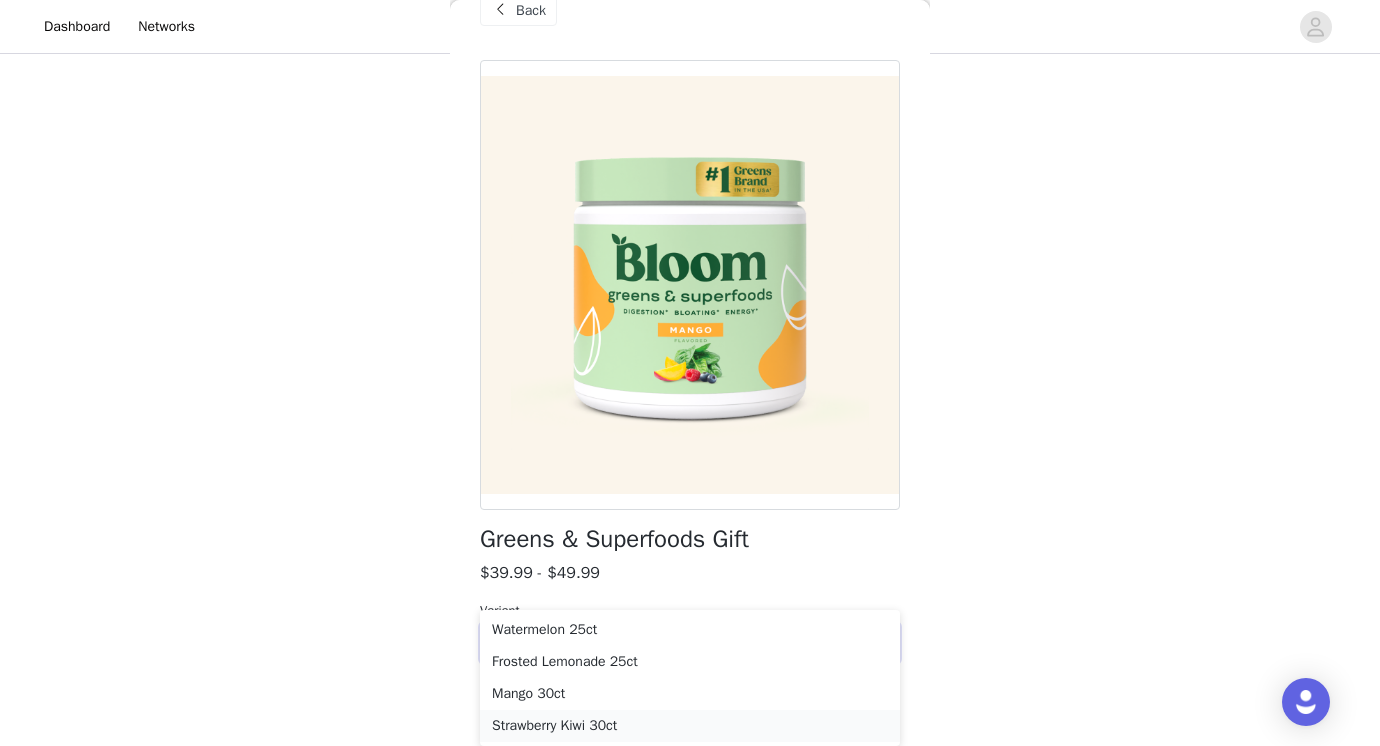 click on "Strawberry Kiwi 30ct" at bounding box center [690, 726] 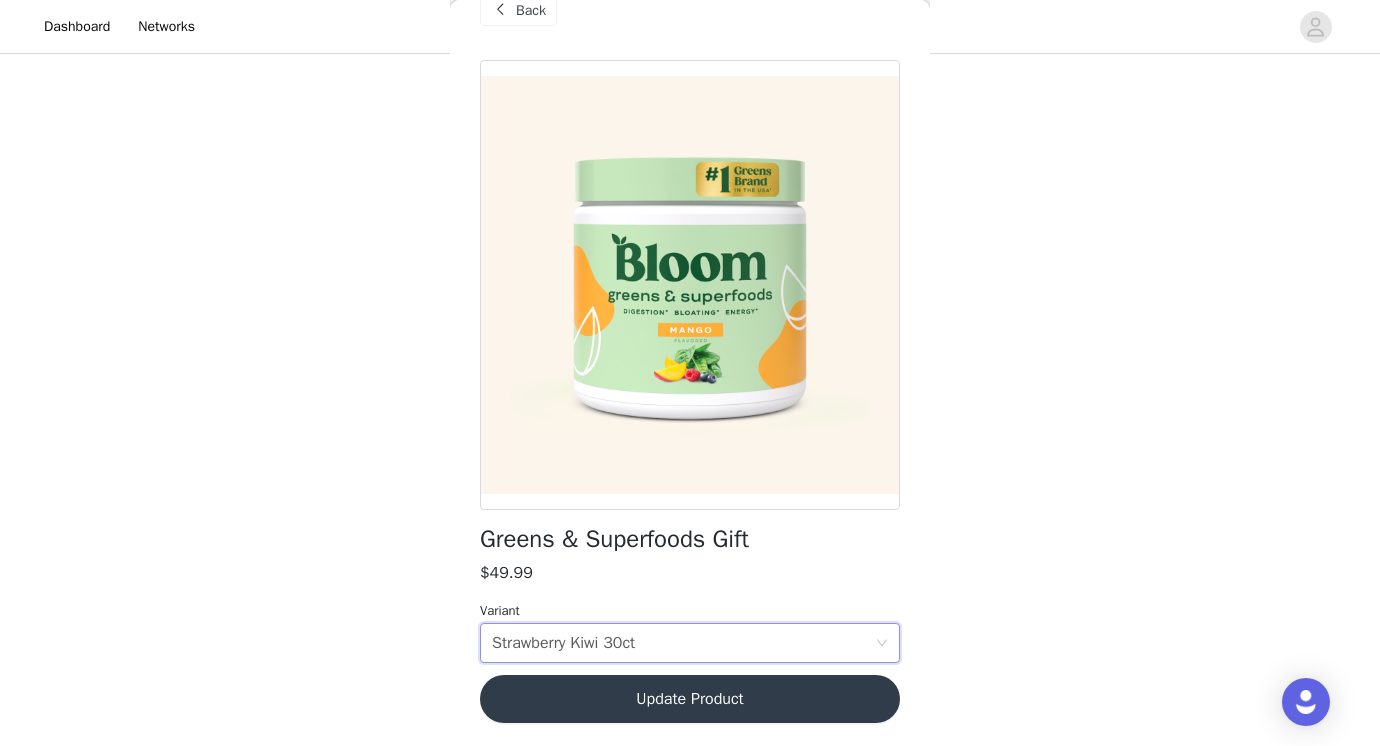 scroll, scrollTop: 453, scrollLeft: 0, axis: vertical 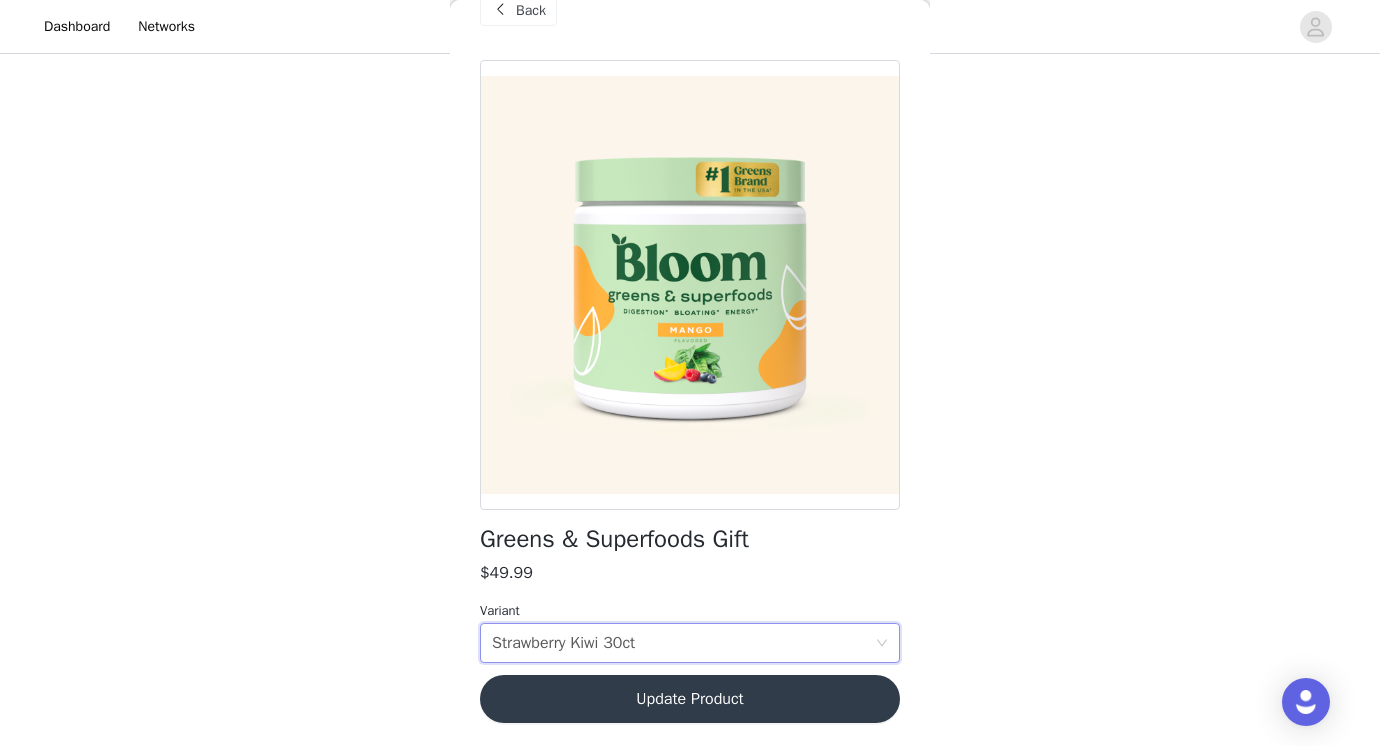click on "Update Product" at bounding box center [690, 699] 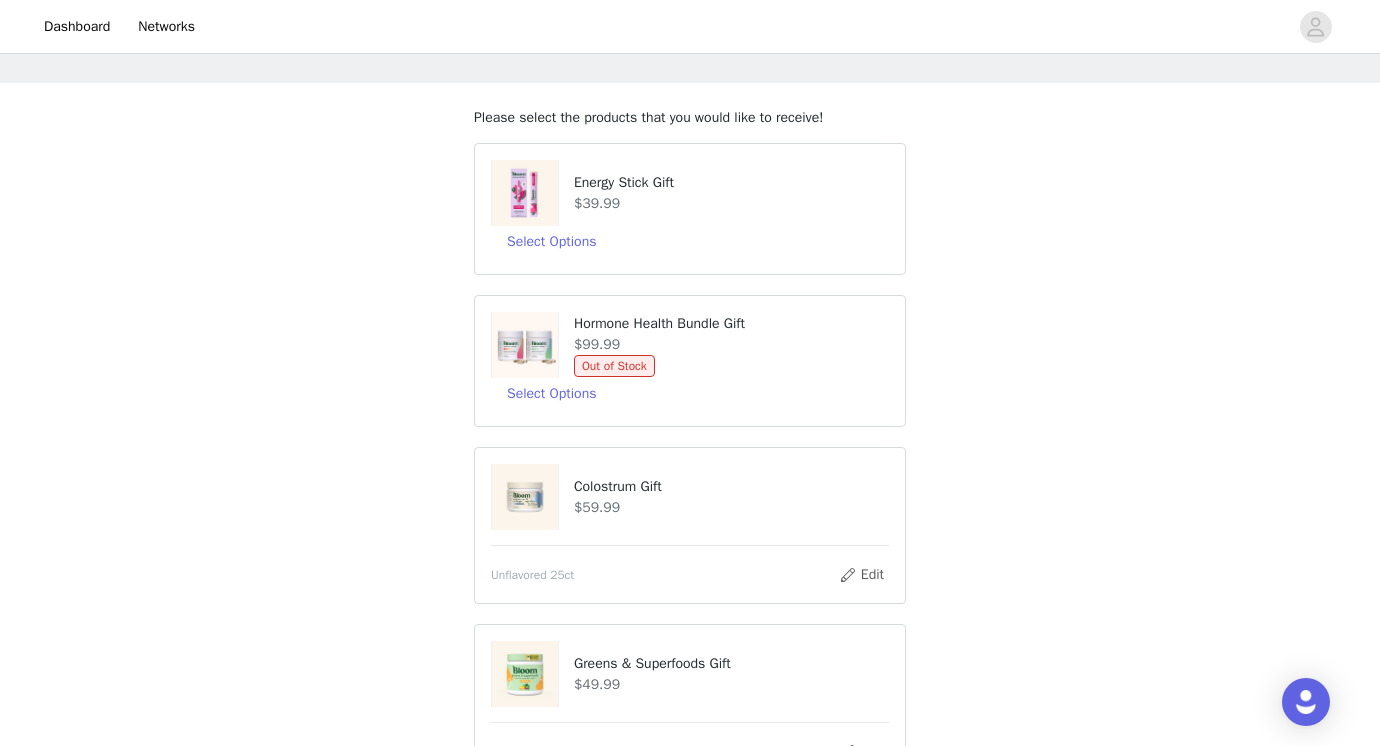 scroll, scrollTop: 78, scrollLeft: 0, axis: vertical 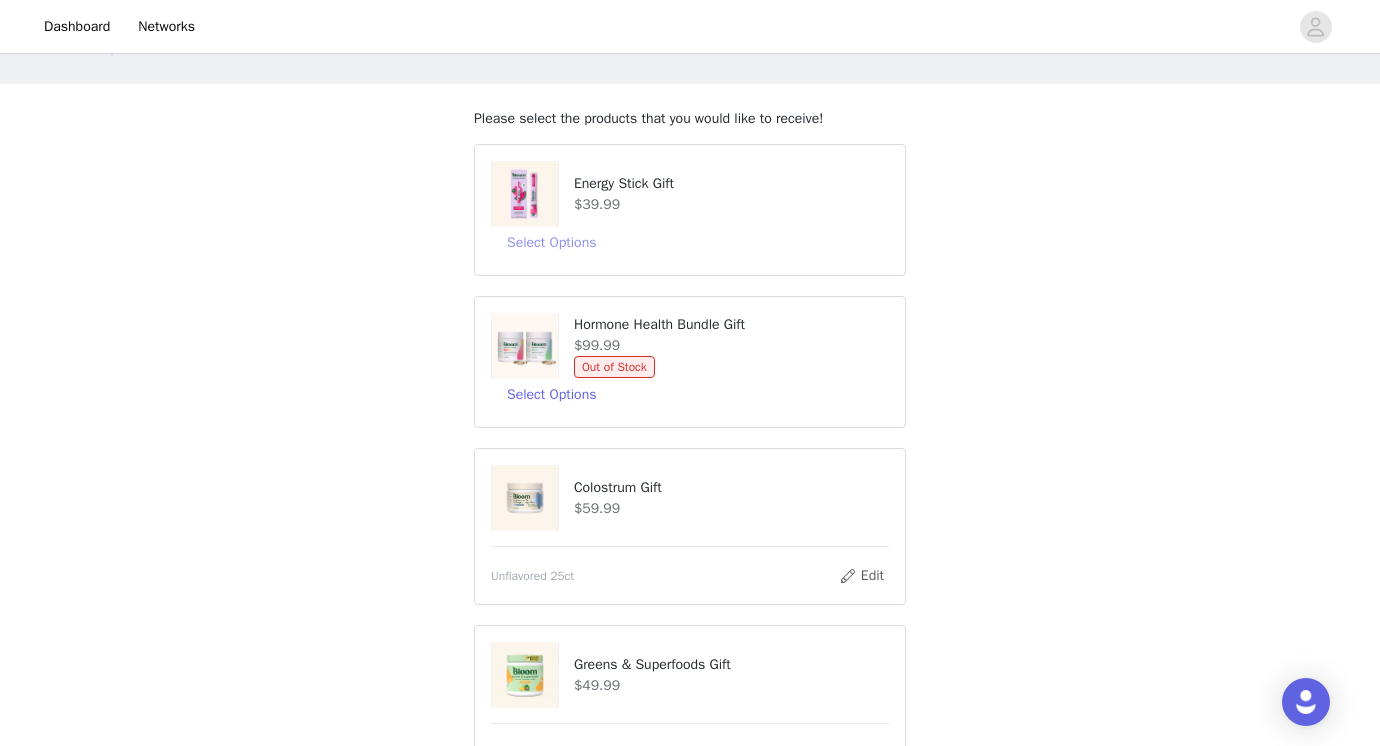 click on "Select Options" at bounding box center (551, 243) 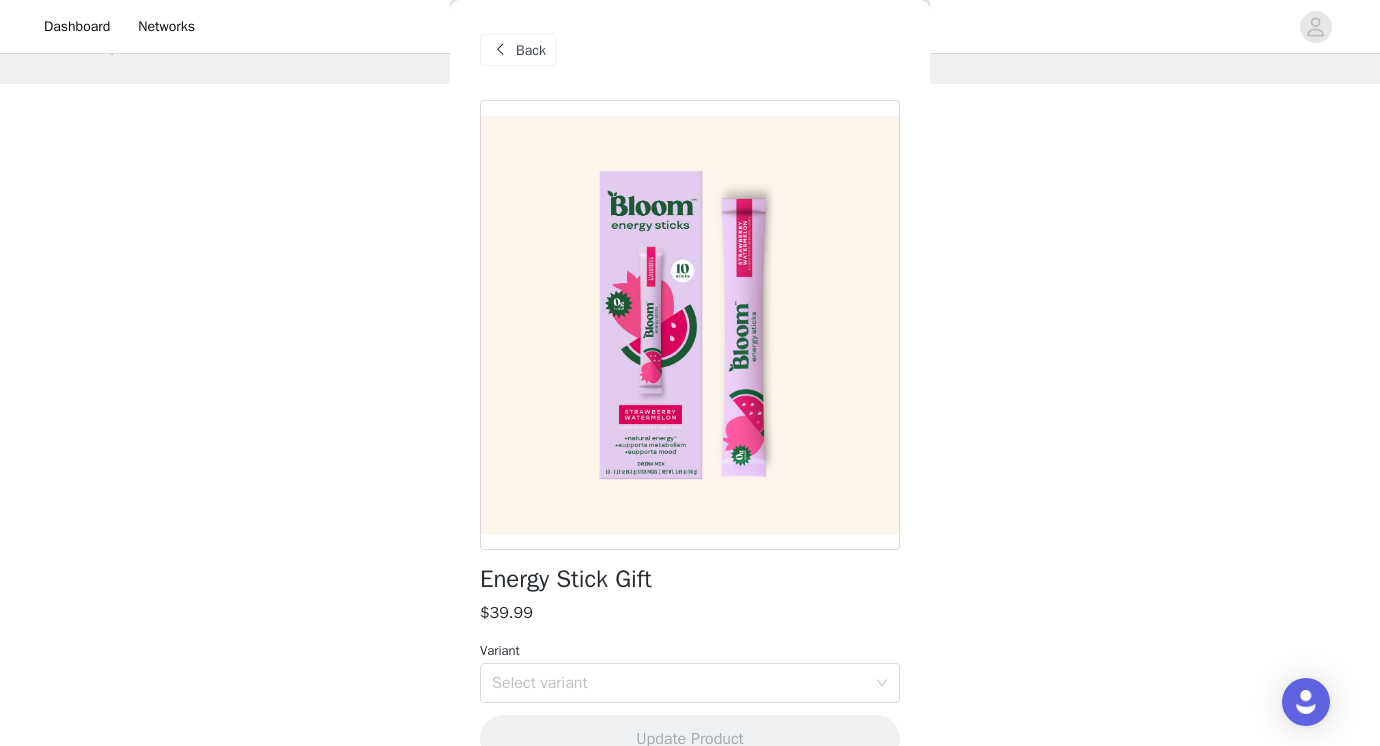scroll, scrollTop: 40, scrollLeft: 0, axis: vertical 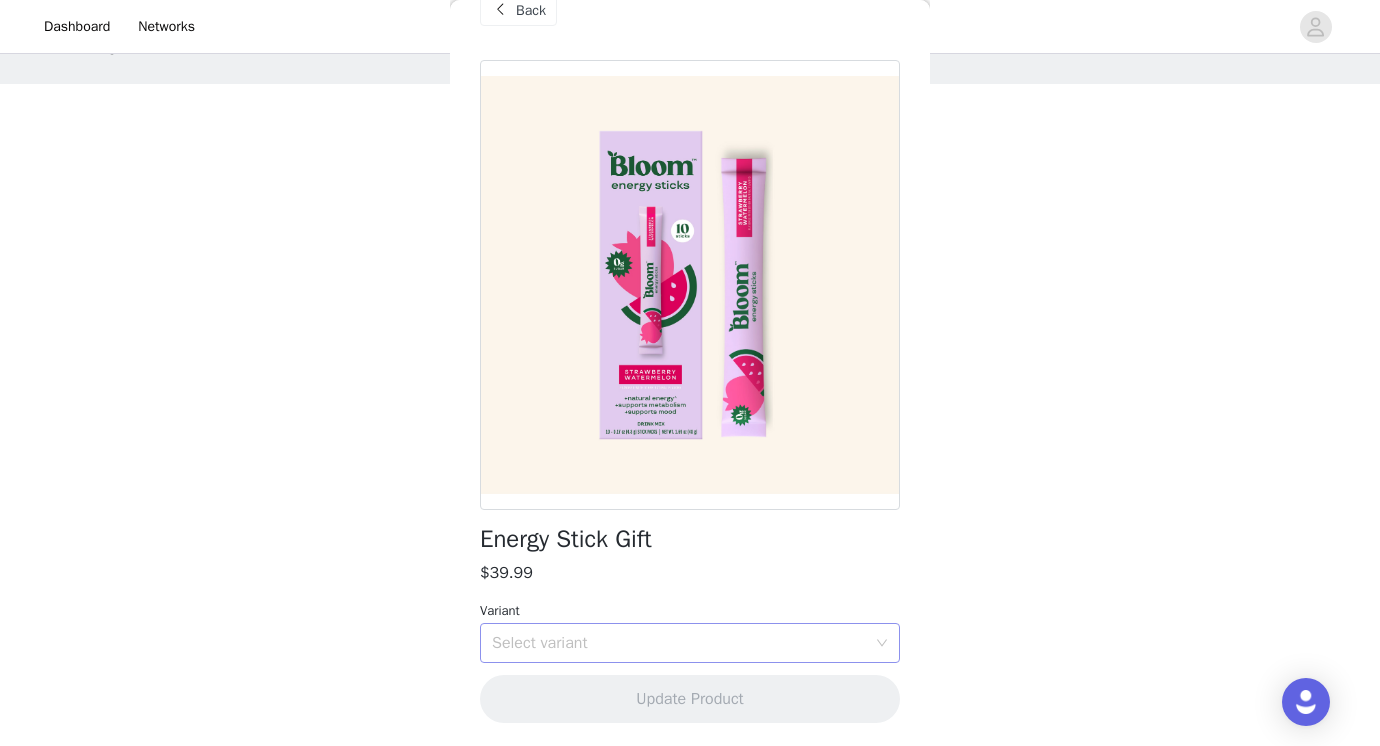 click on "Select variant" at bounding box center (679, 643) 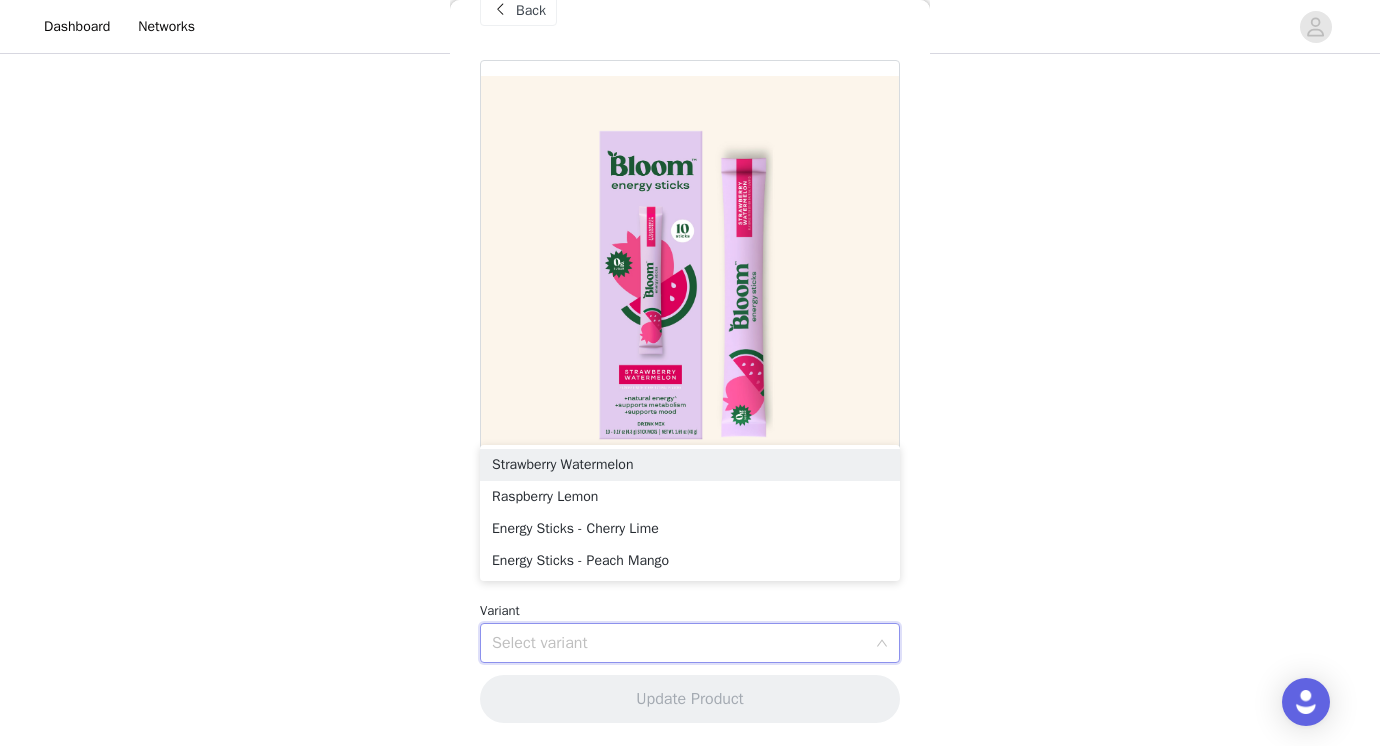 scroll, scrollTop: 332, scrollLeft: 0, axis: vertical 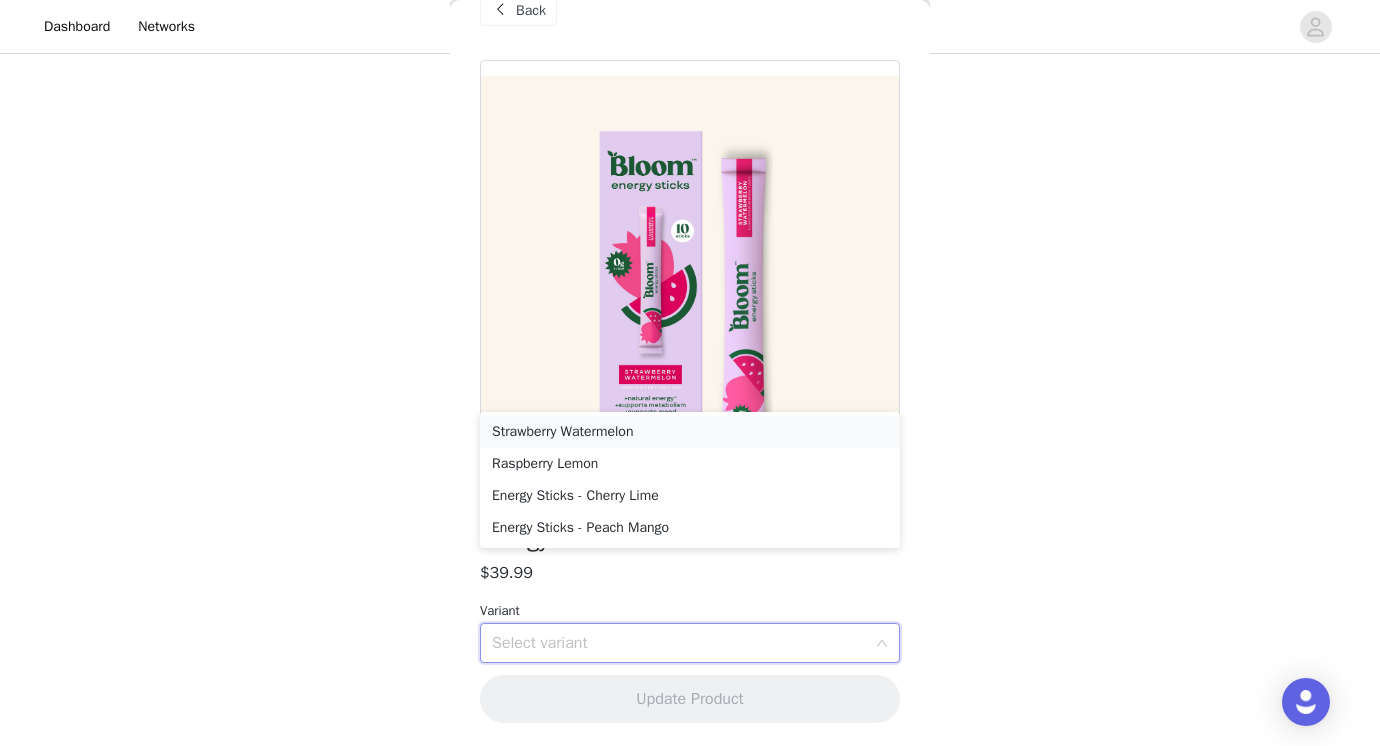 click on "Strawberry Watermelon" at bounding box center [690, 432] 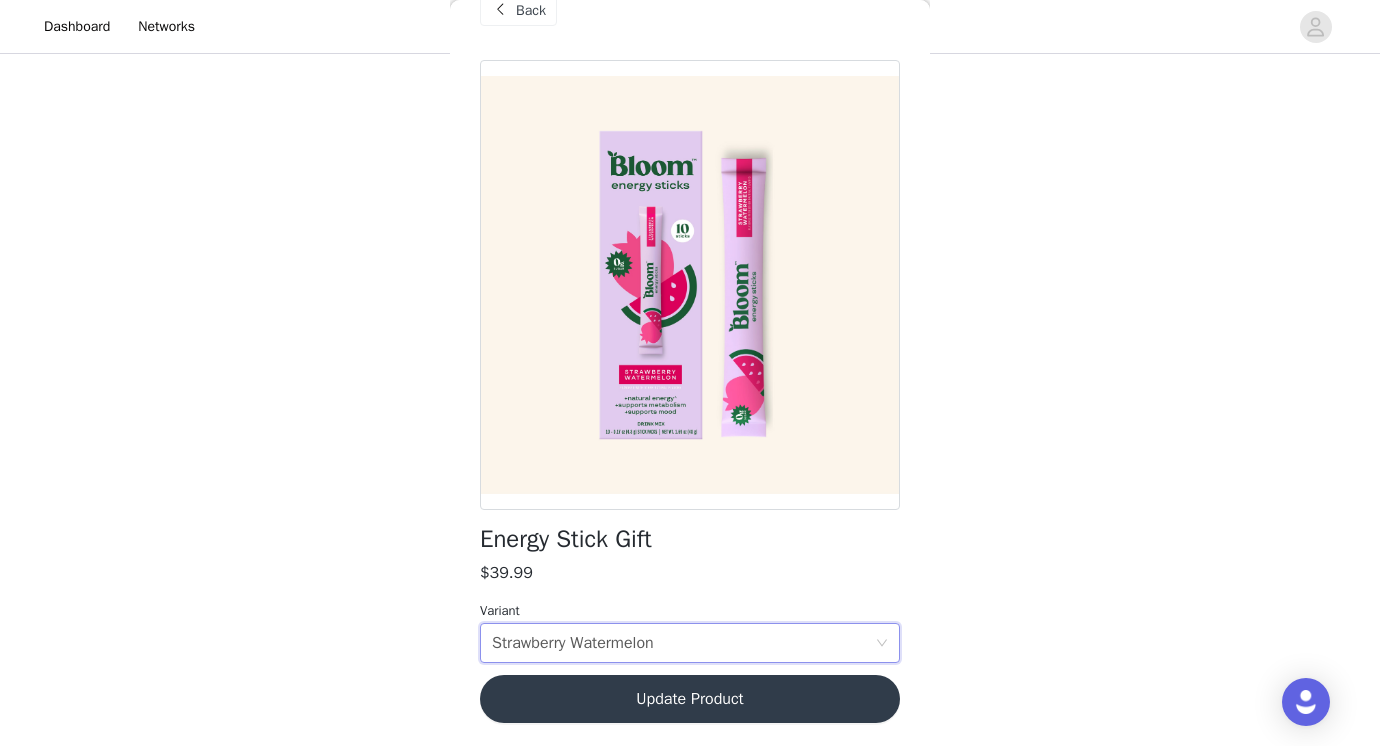 scroll, scrollTop: 150, scrollLeft: 0, axis: vertical 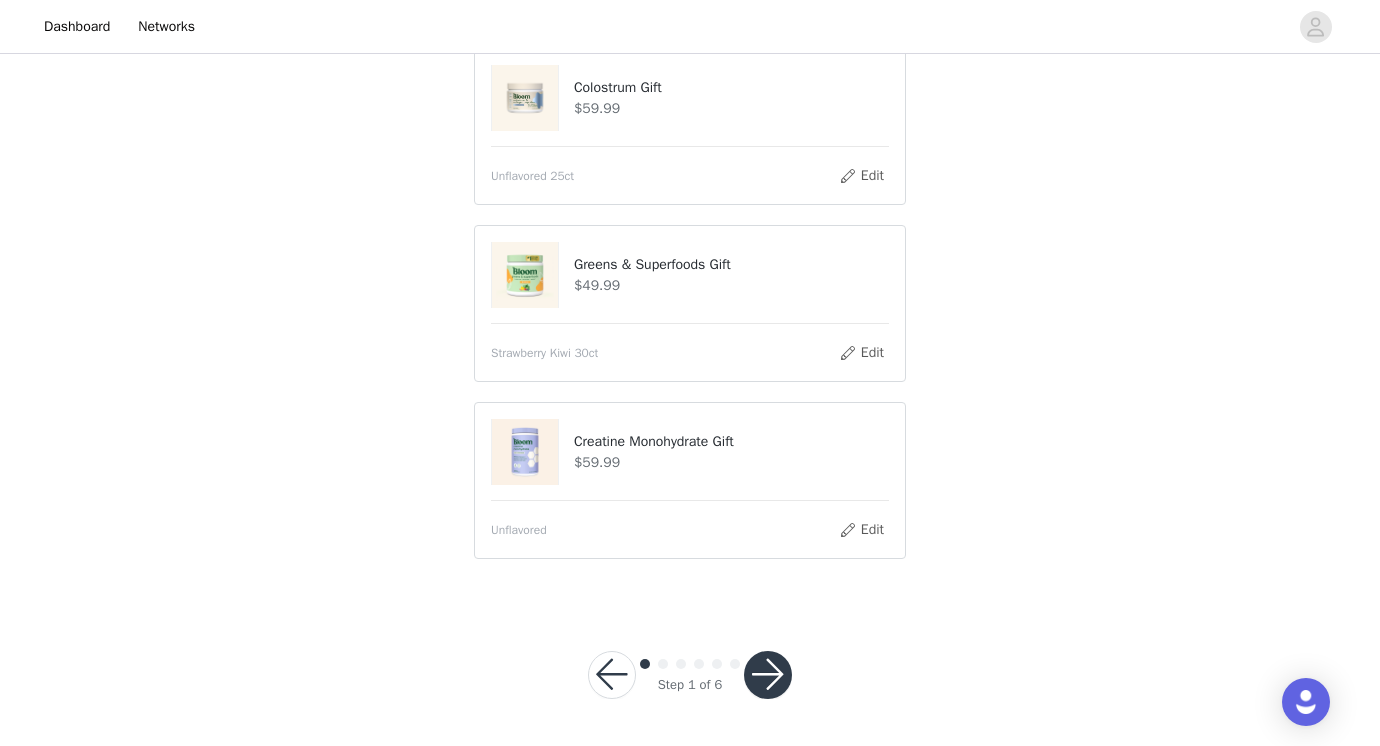 click at bounding box center [768, 675] 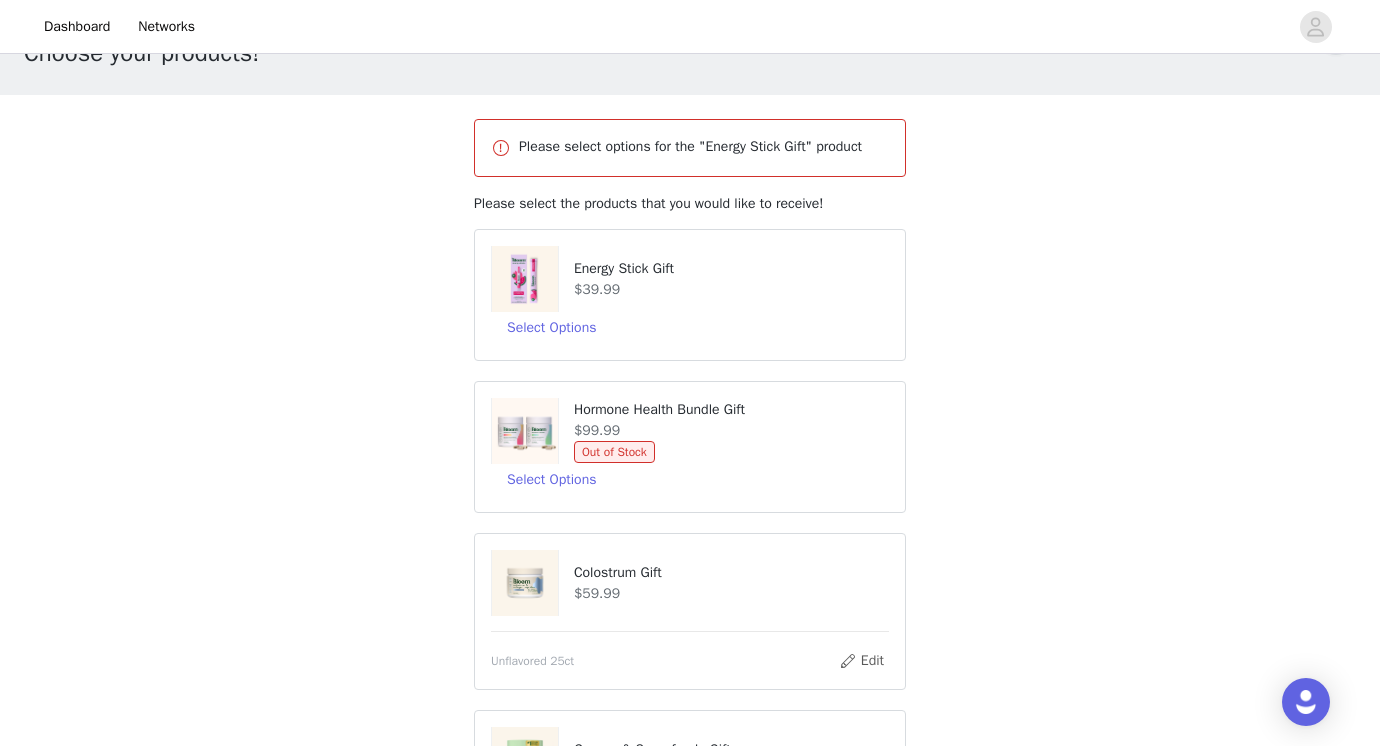 scroll, scrollTop: 0, scrollLeft: 0, axis: both 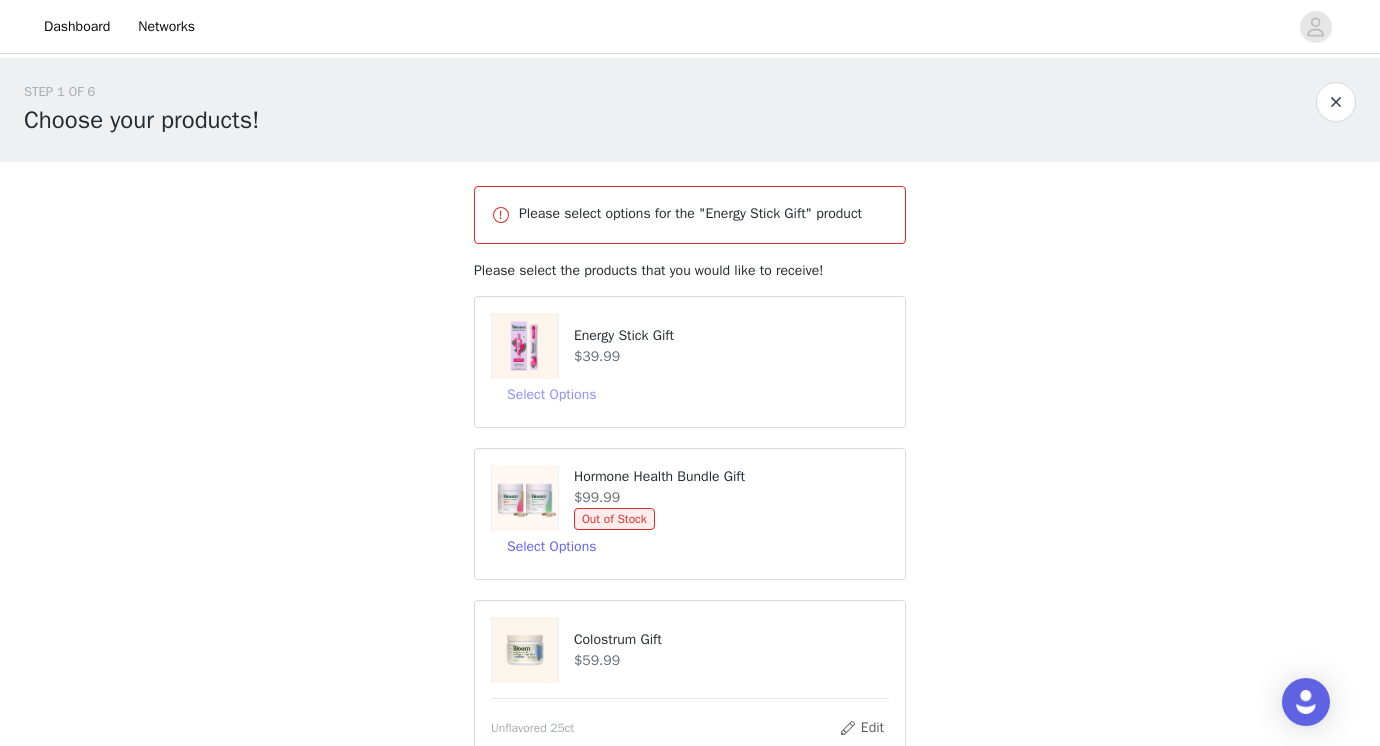 click on "Select Options" at bounding box center (551, 395) 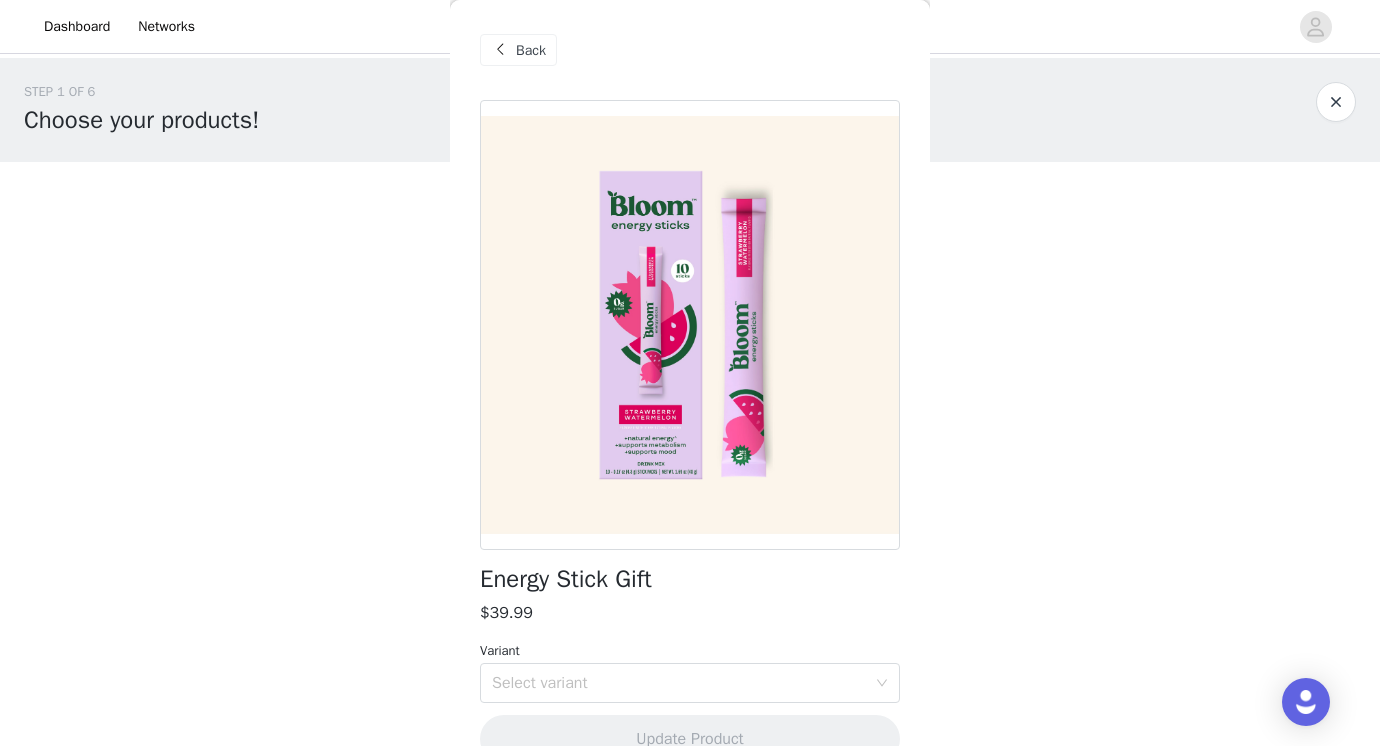 scroll, scrollTop: 40, scrollLeft: 0, axis: vertical 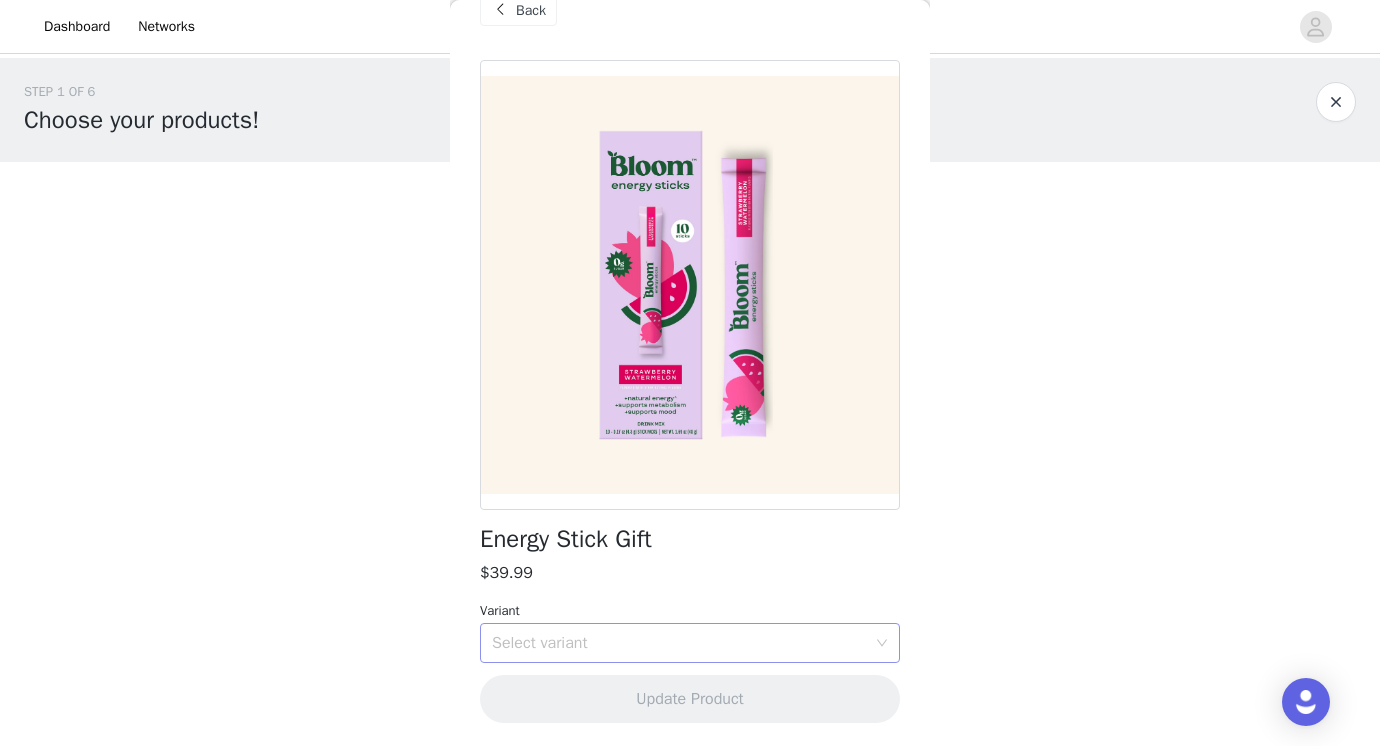 click on "Select variant" at bounding box center (683, 643) 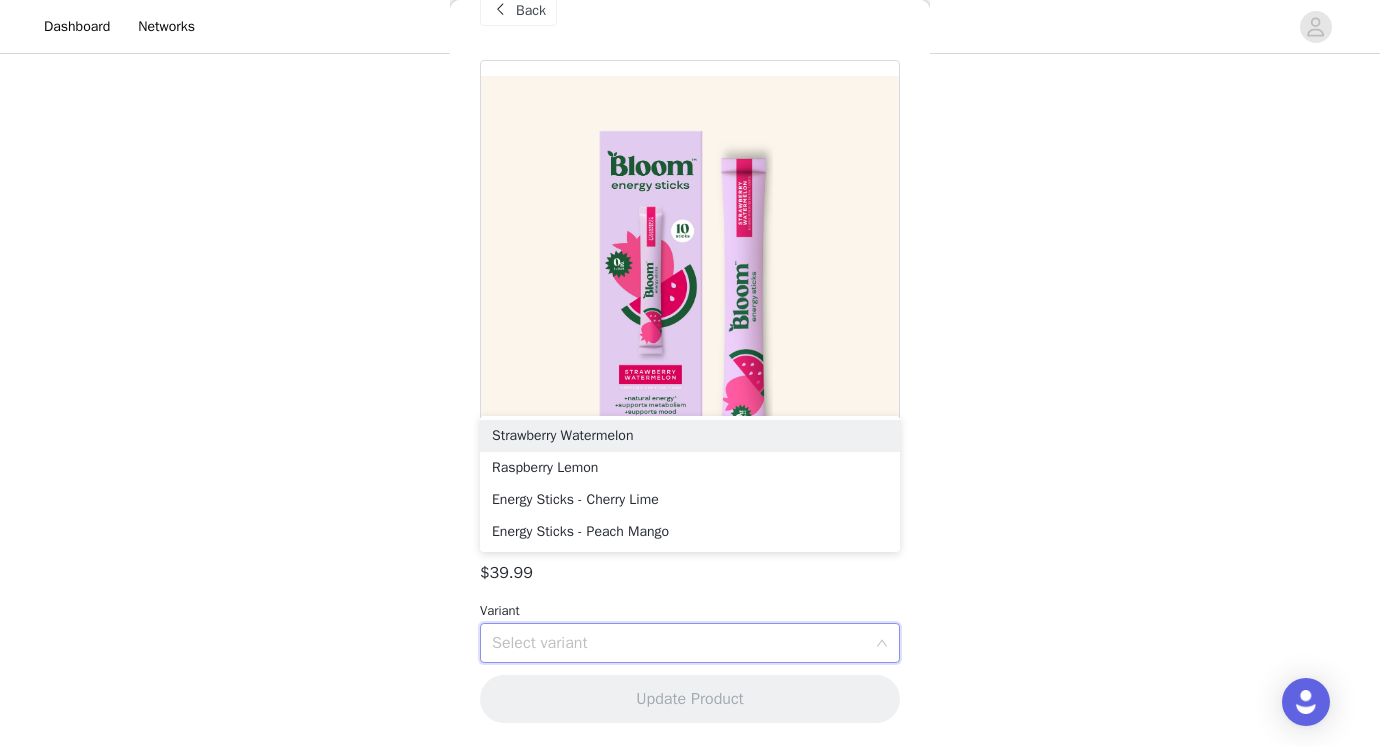 scroll, scrollTop: 275, scrollLeft: 0, axis: vertical 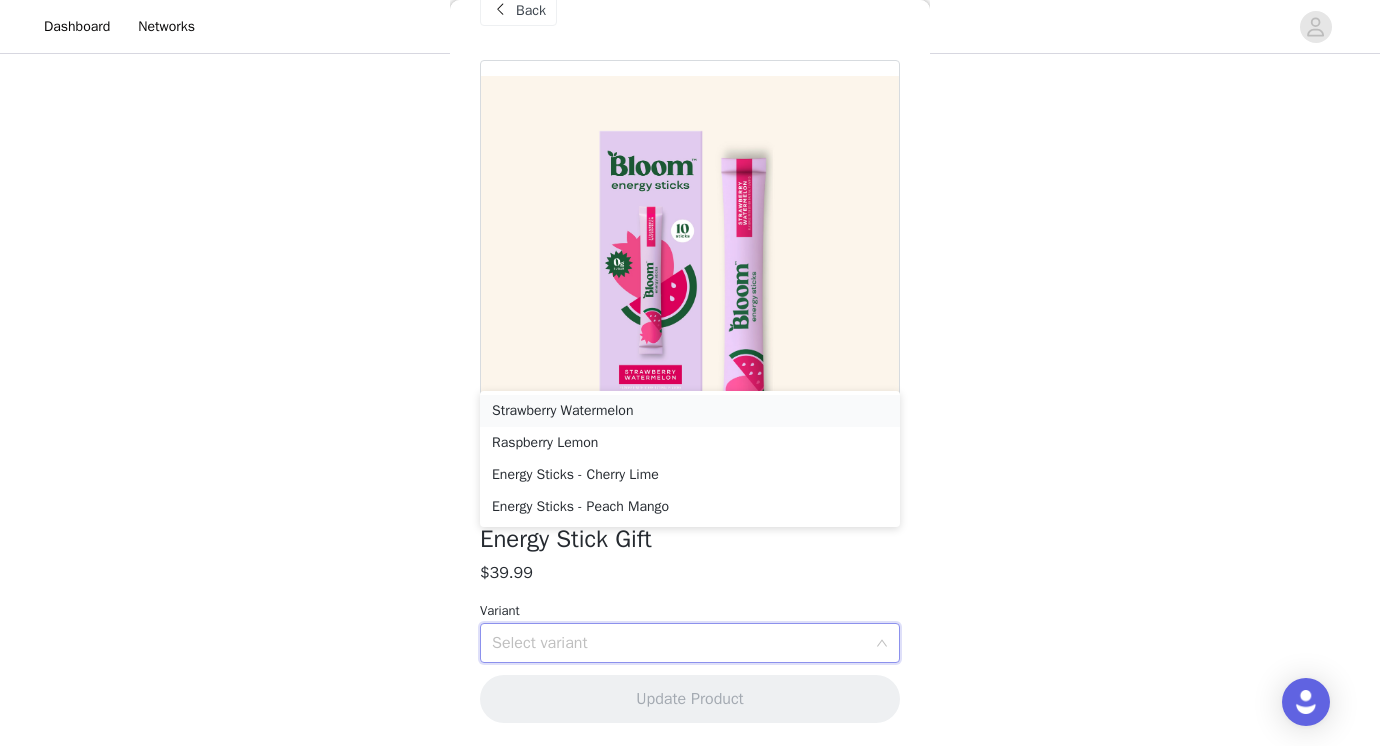 click on "Strawberry Watermelon" at bounding box center (690, 411) 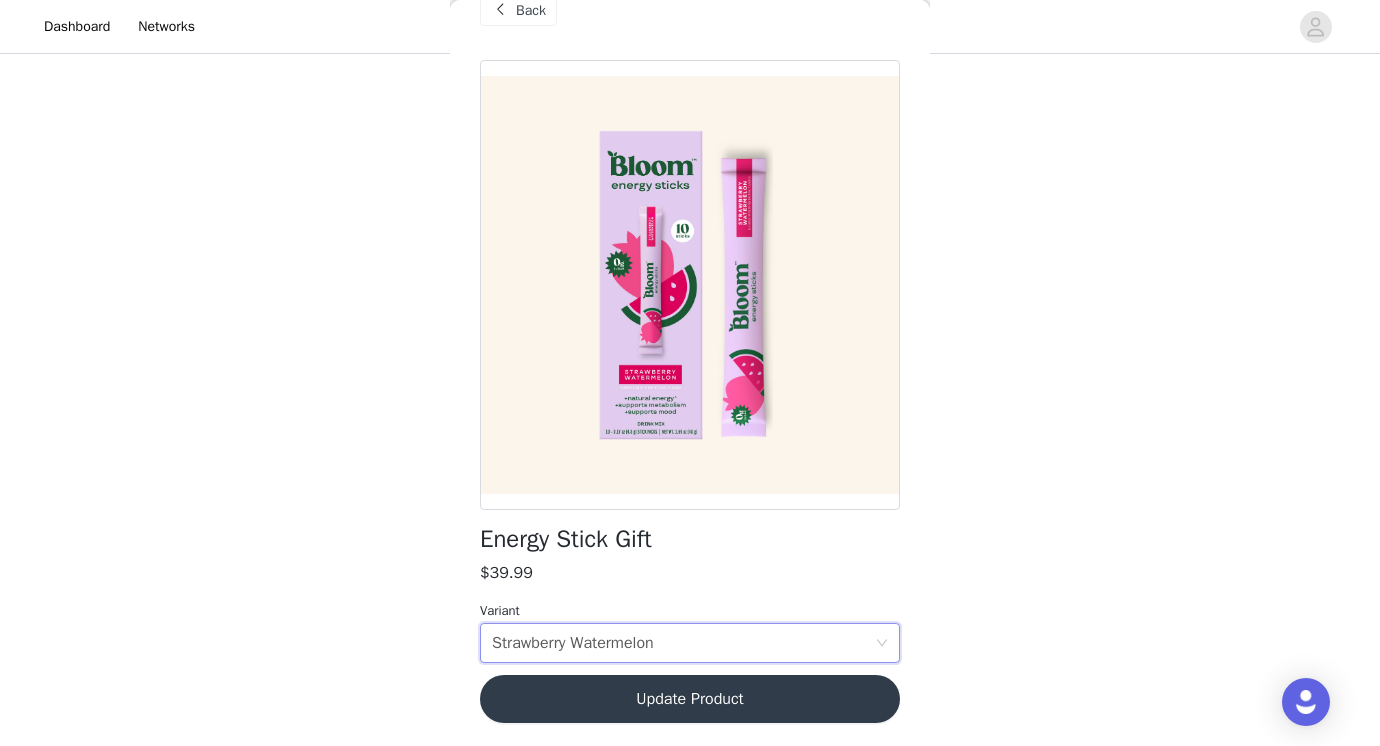 click on "Update Product" at bounding box center [690, 699] 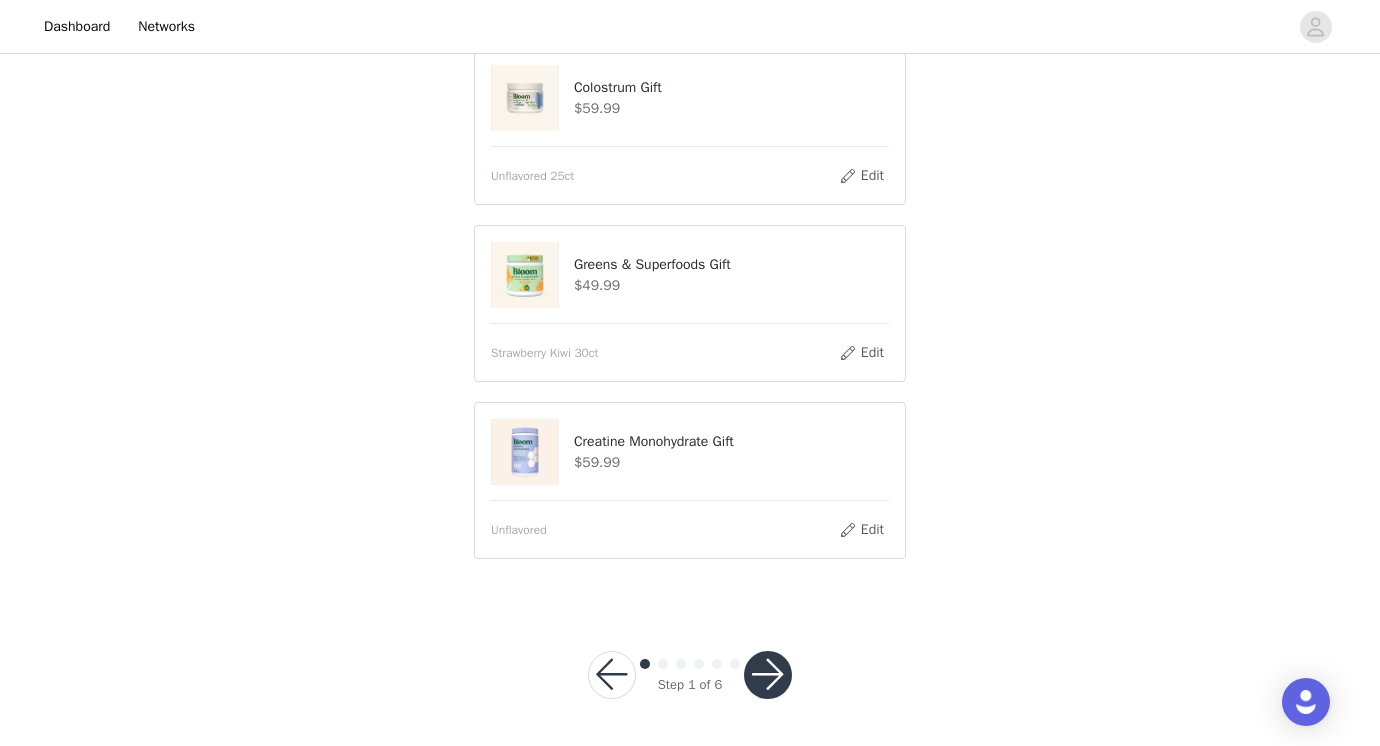click at bounding box center [768, 675] 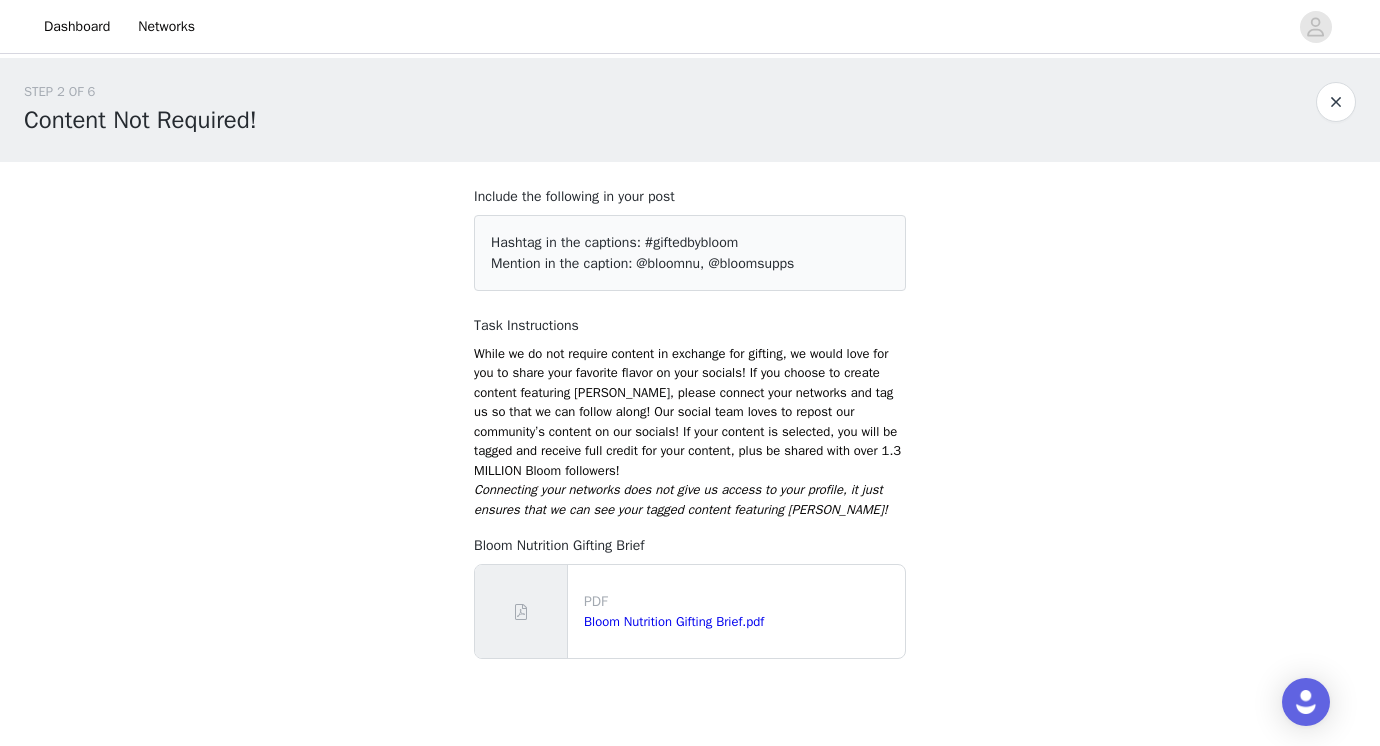 scroll, scrollTop: 97, scrollLeft: 0, axis: vertical 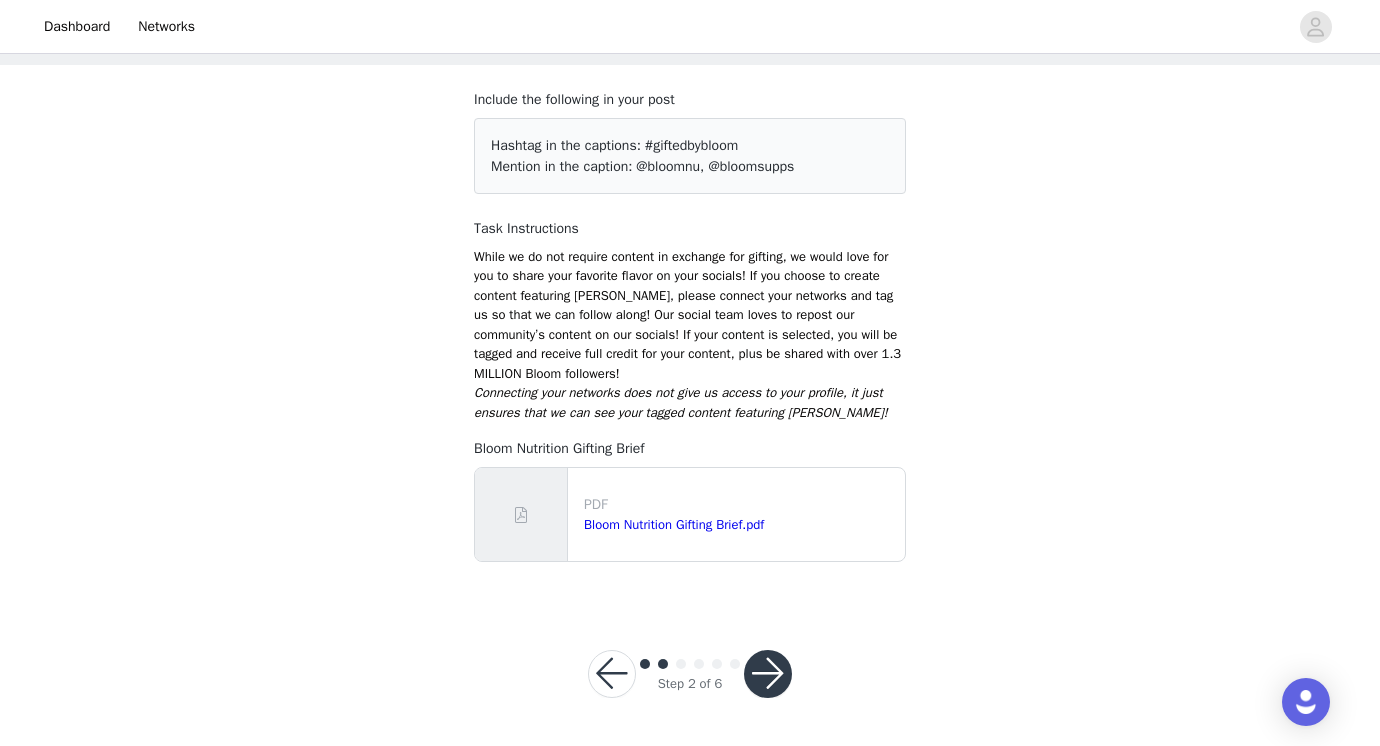 click at bounding box center [768, 674] 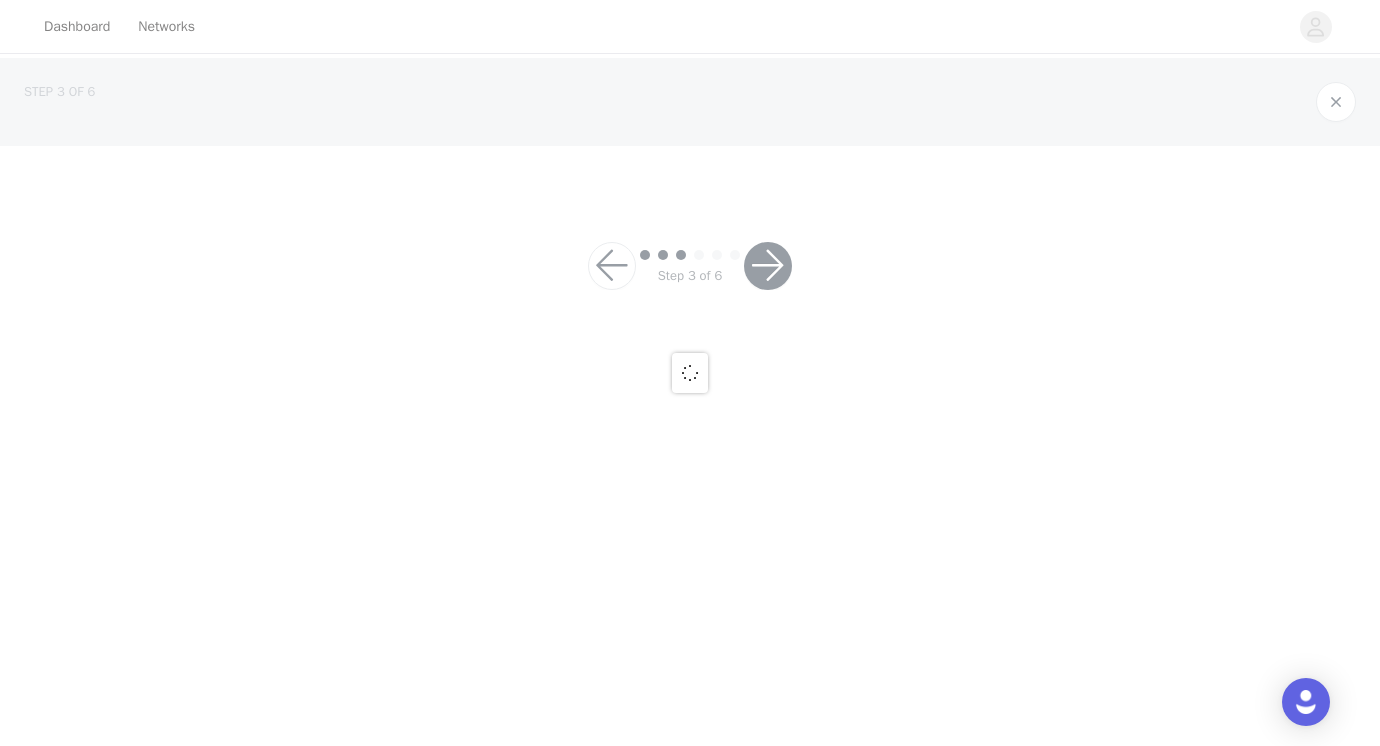 scroll, scrollTop: 0, scrollLeft: 0, axis: both 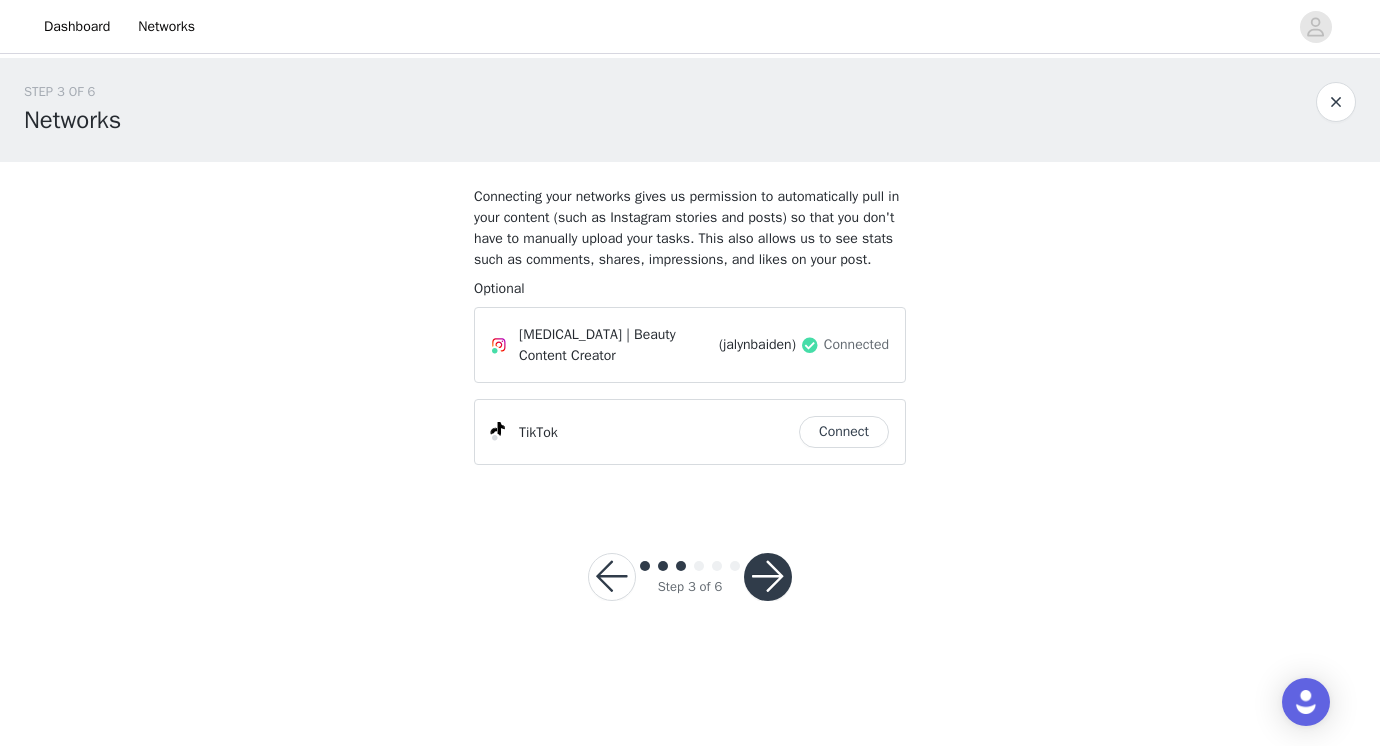 click on "Connect" at bounding box center (844, 432) 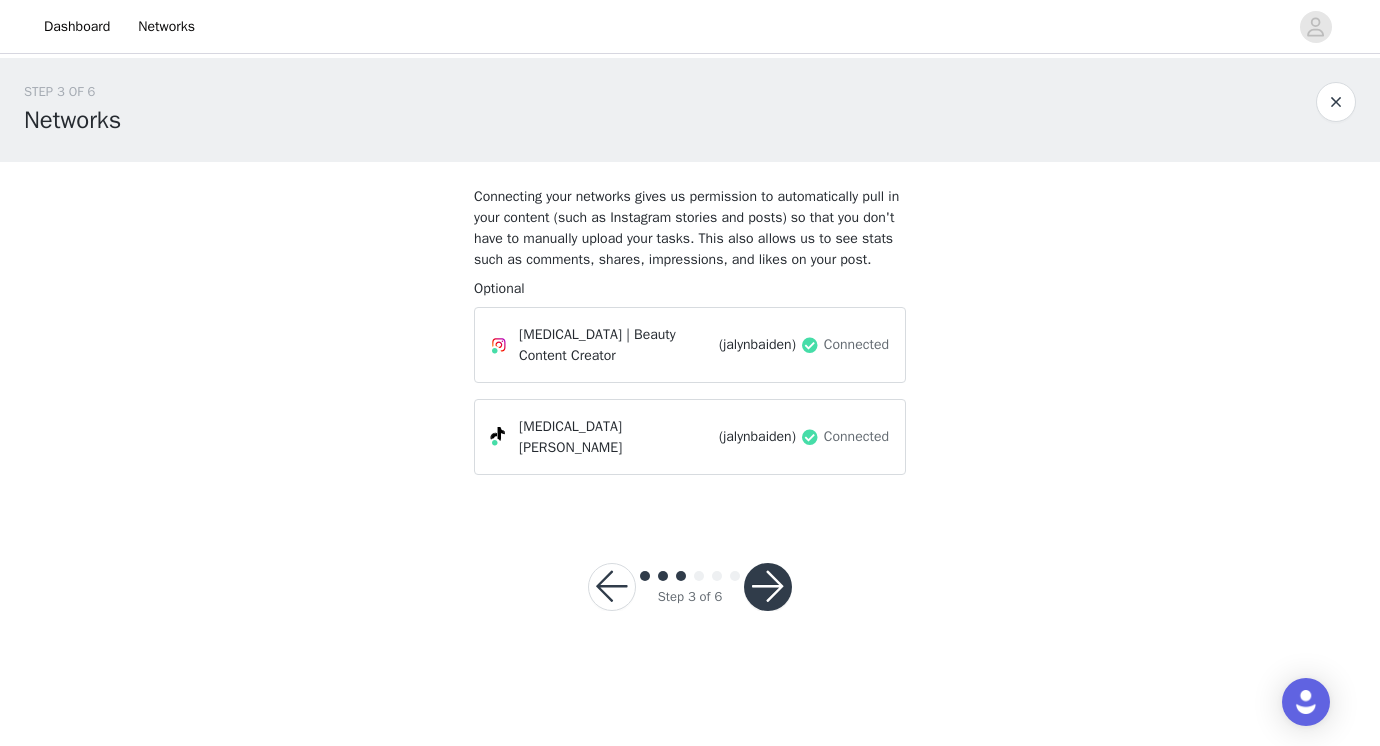 click at bounding box center [768, 587] 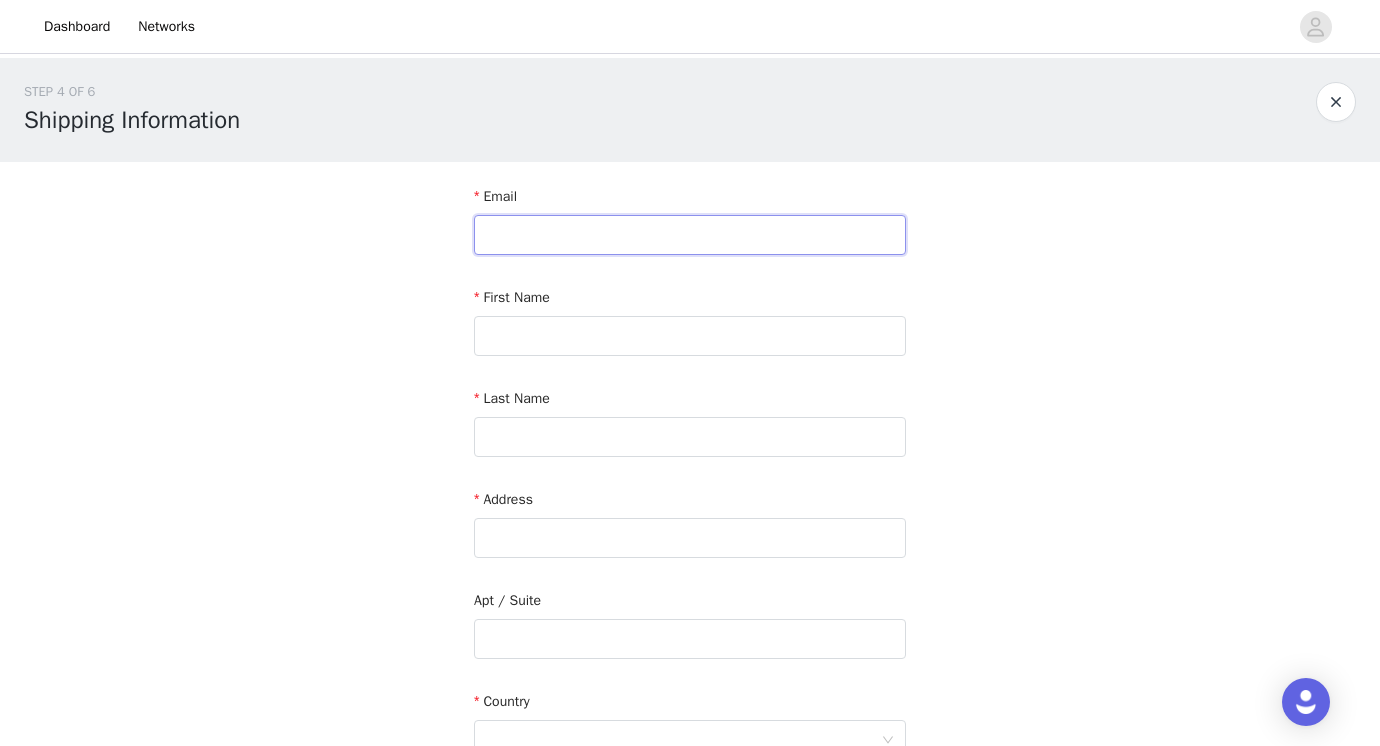 click at bounding box center [690, 235] 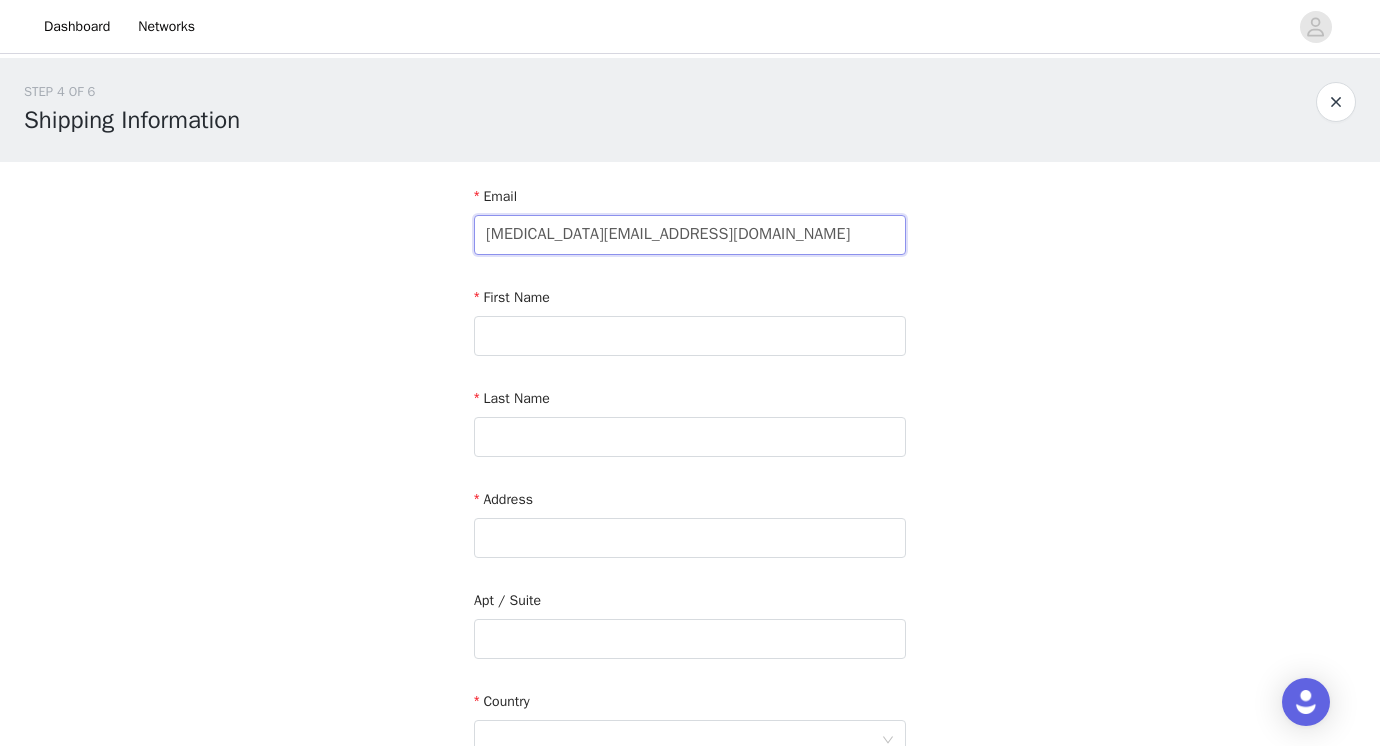 type on "jalyn@balmcreativeco.com" 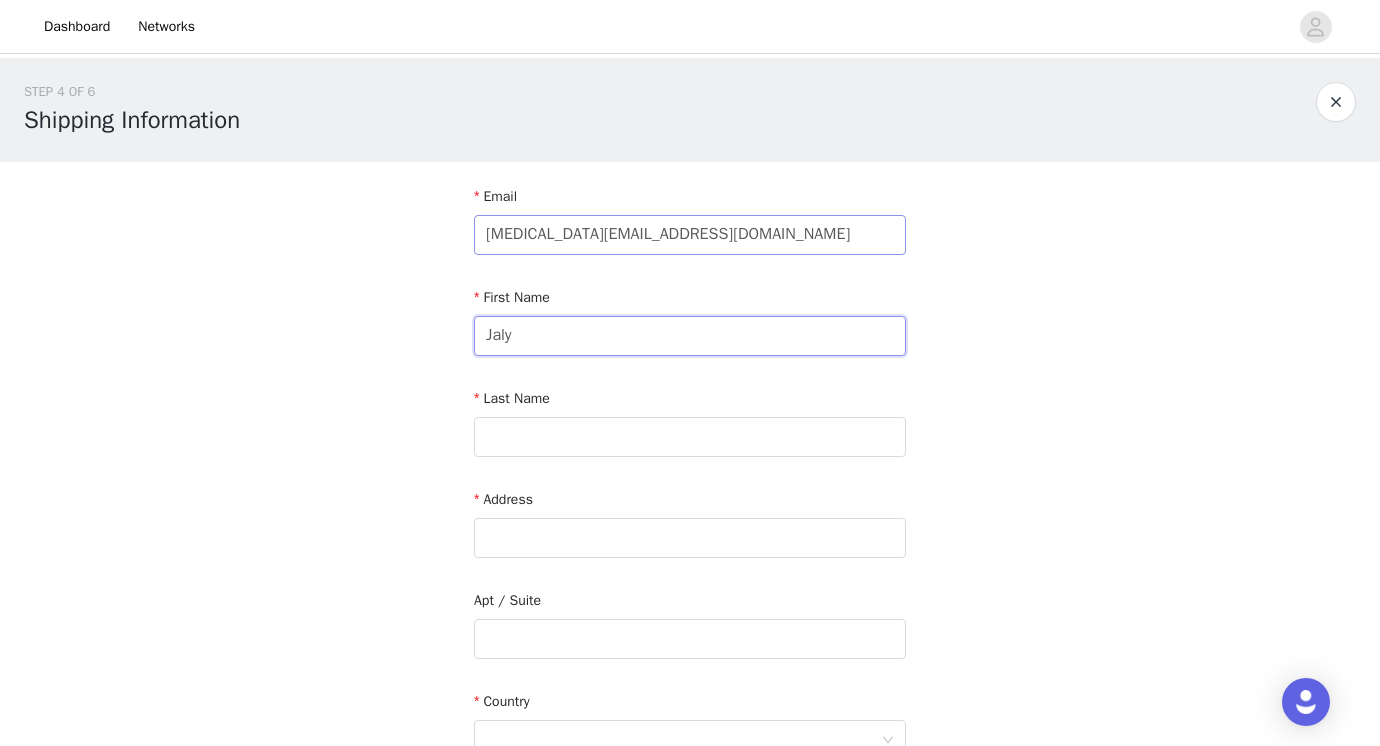 type on "Jalyn" 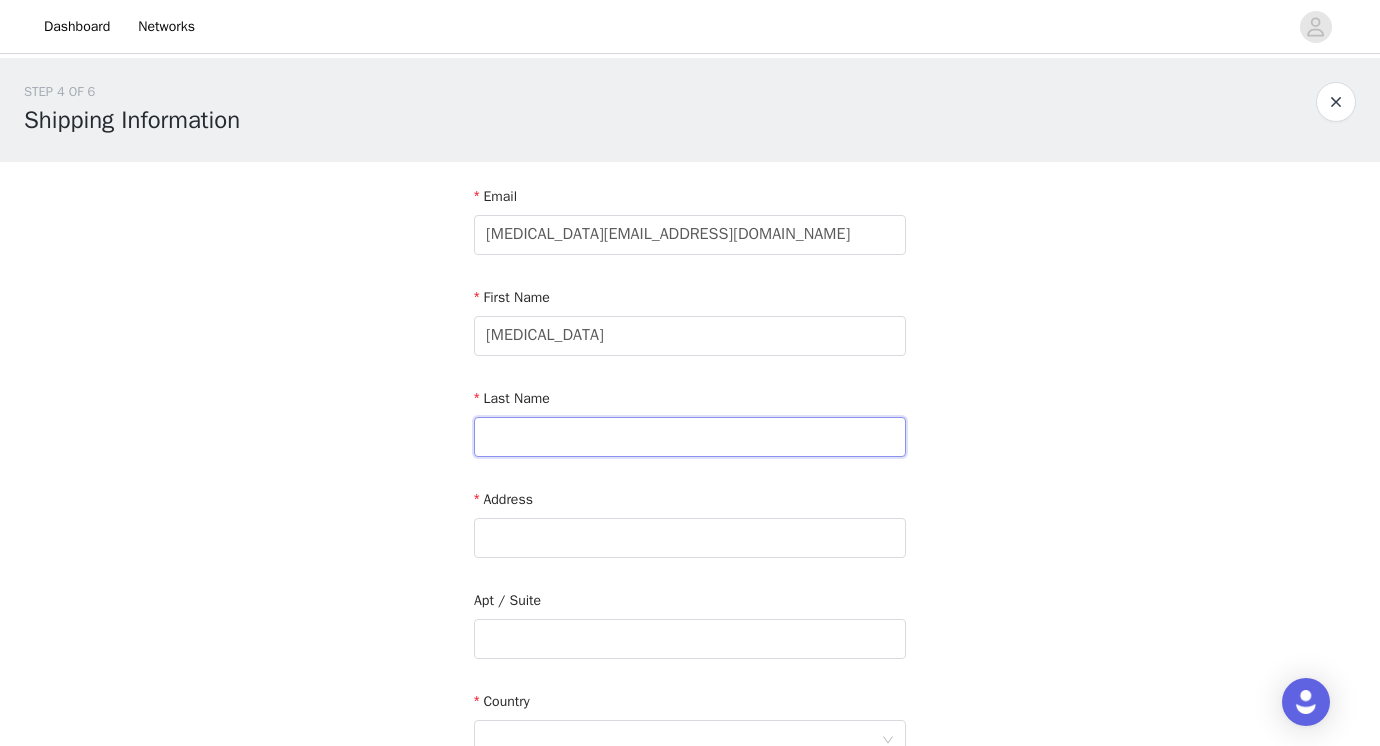 type on "Baiden" 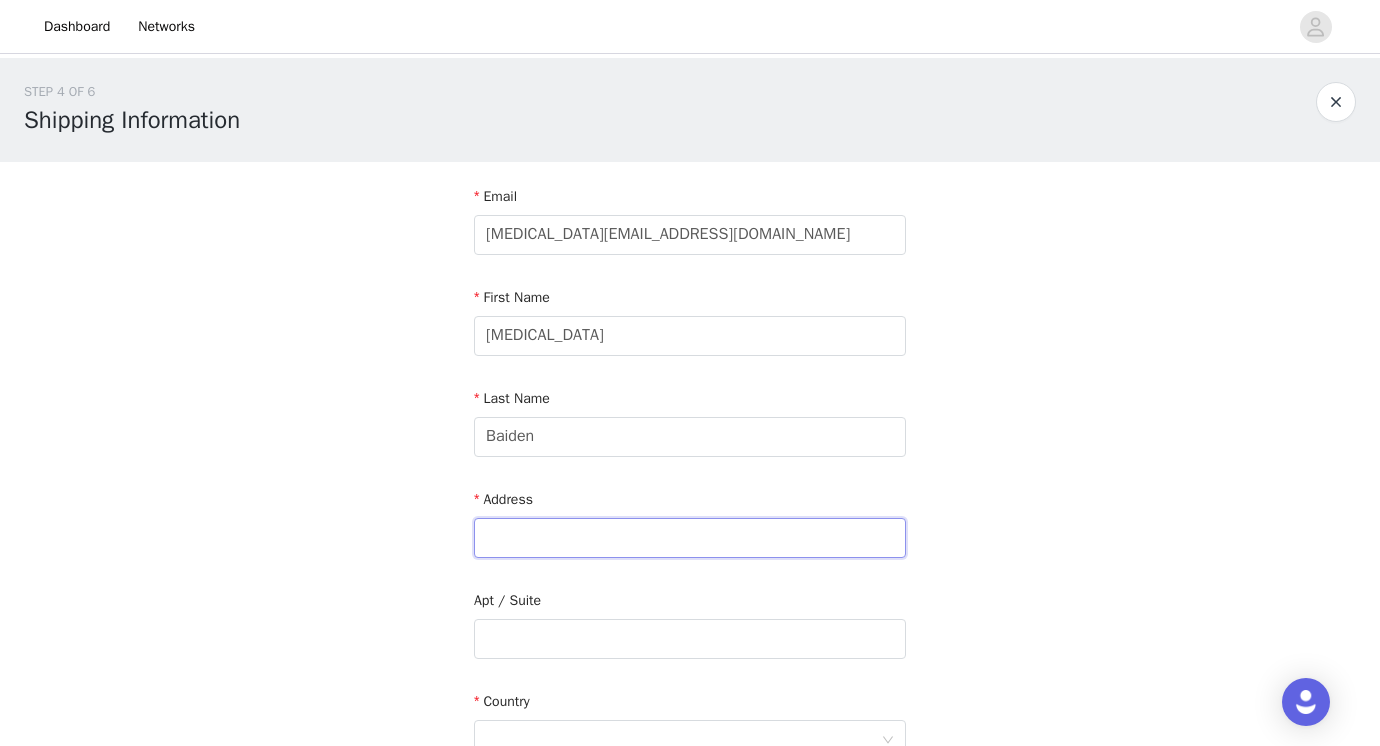 type on "3424 Carolina Avenue" 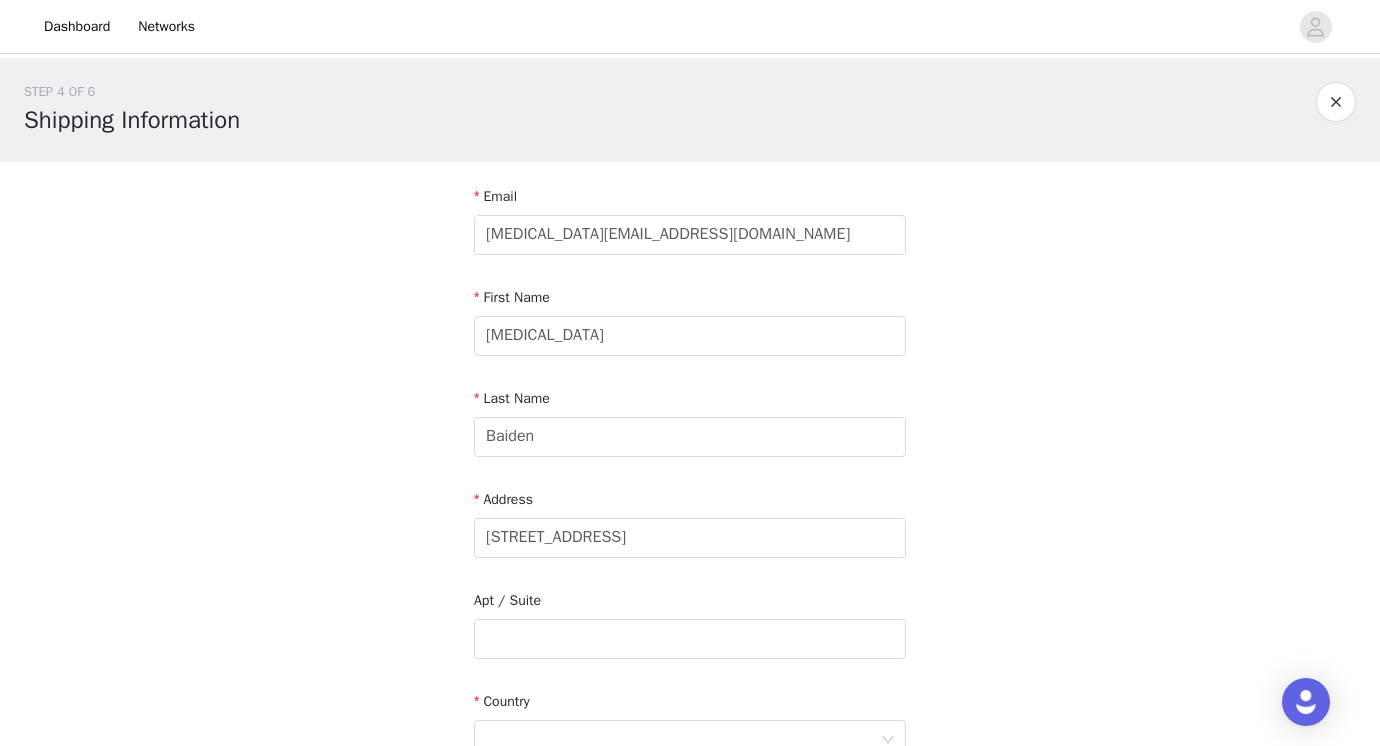 type on "Richmond" 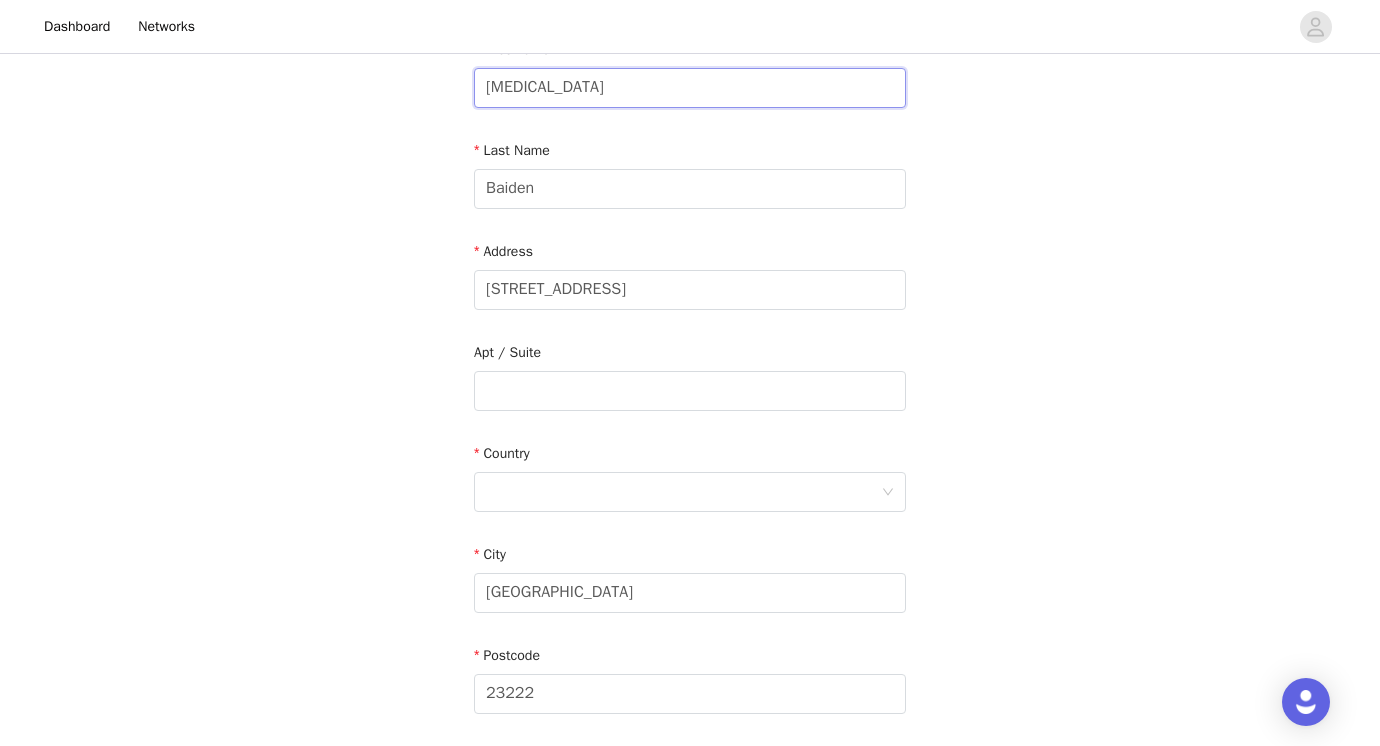 scroll, scrollTop: 249, scrollLeft: 0, axis: vertical 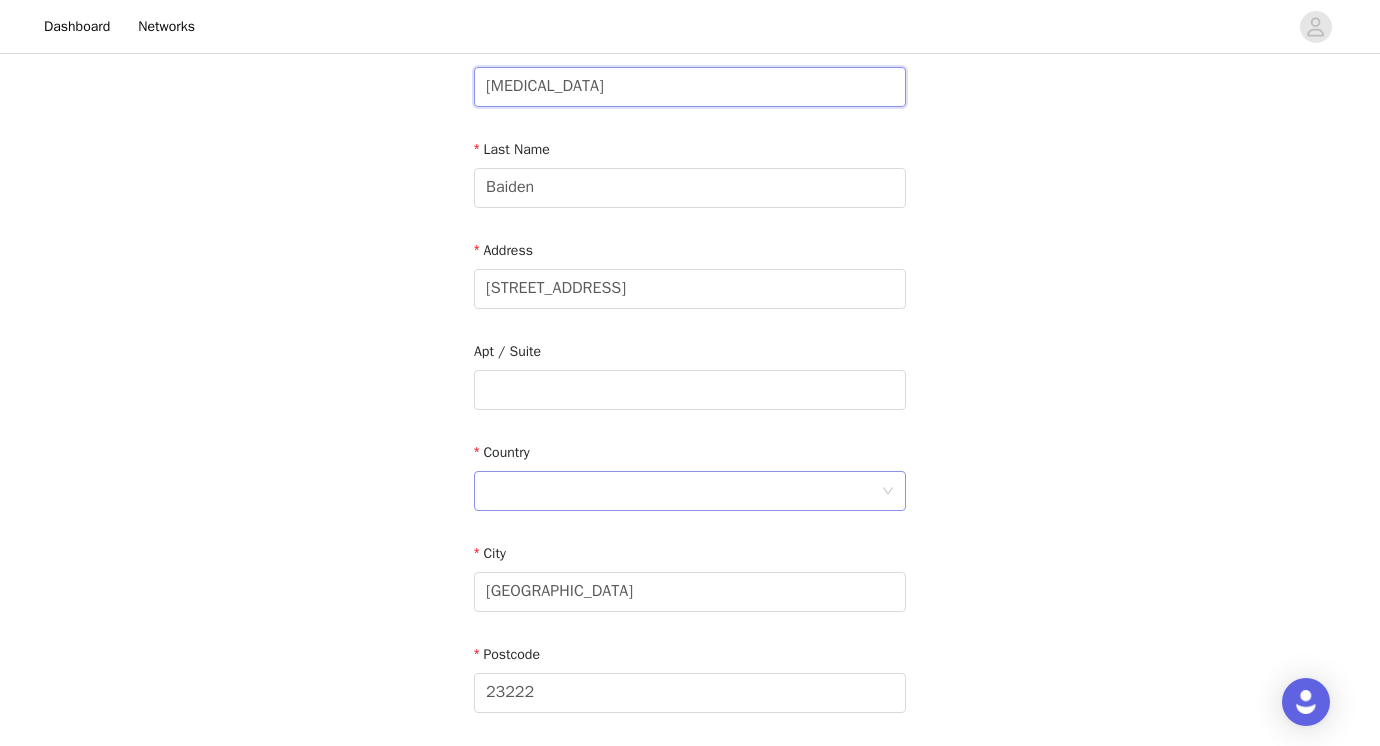 type on "Jalyn" 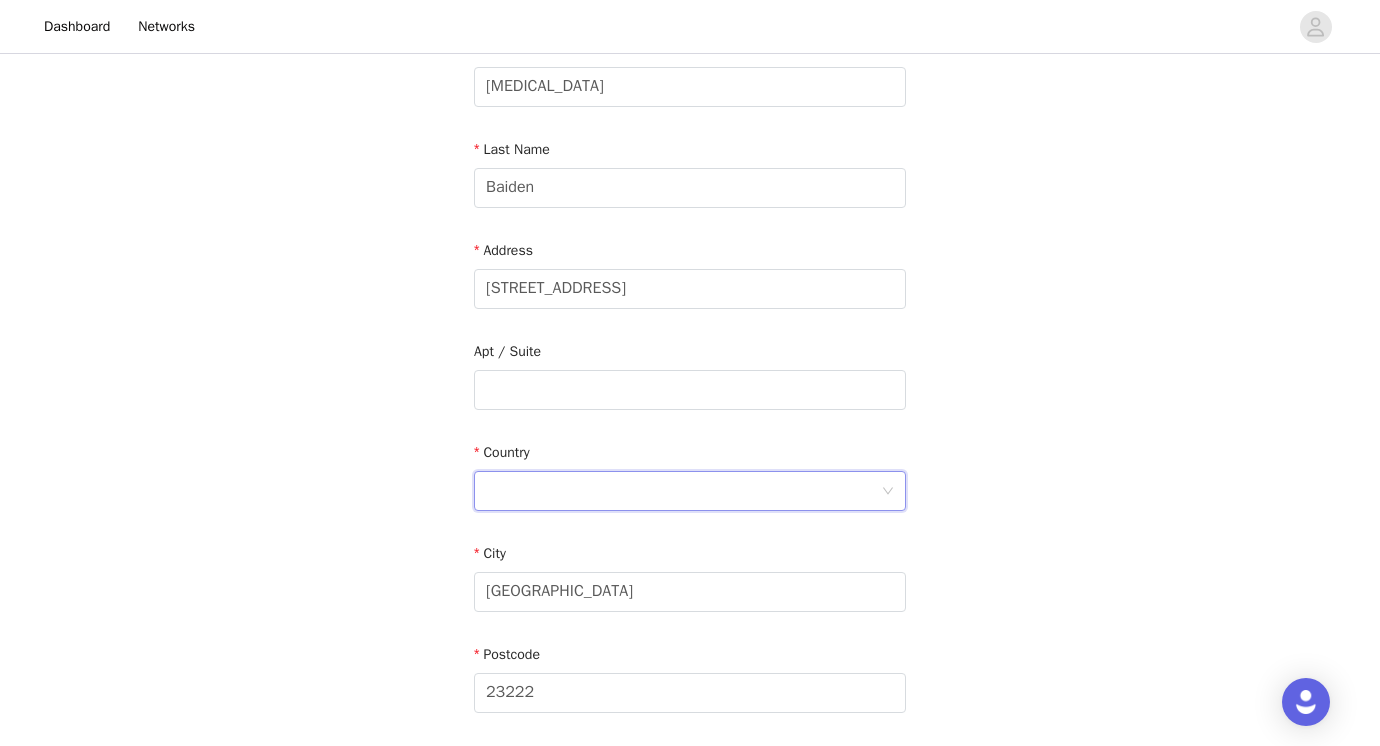 click at bounding box center (683, 491) 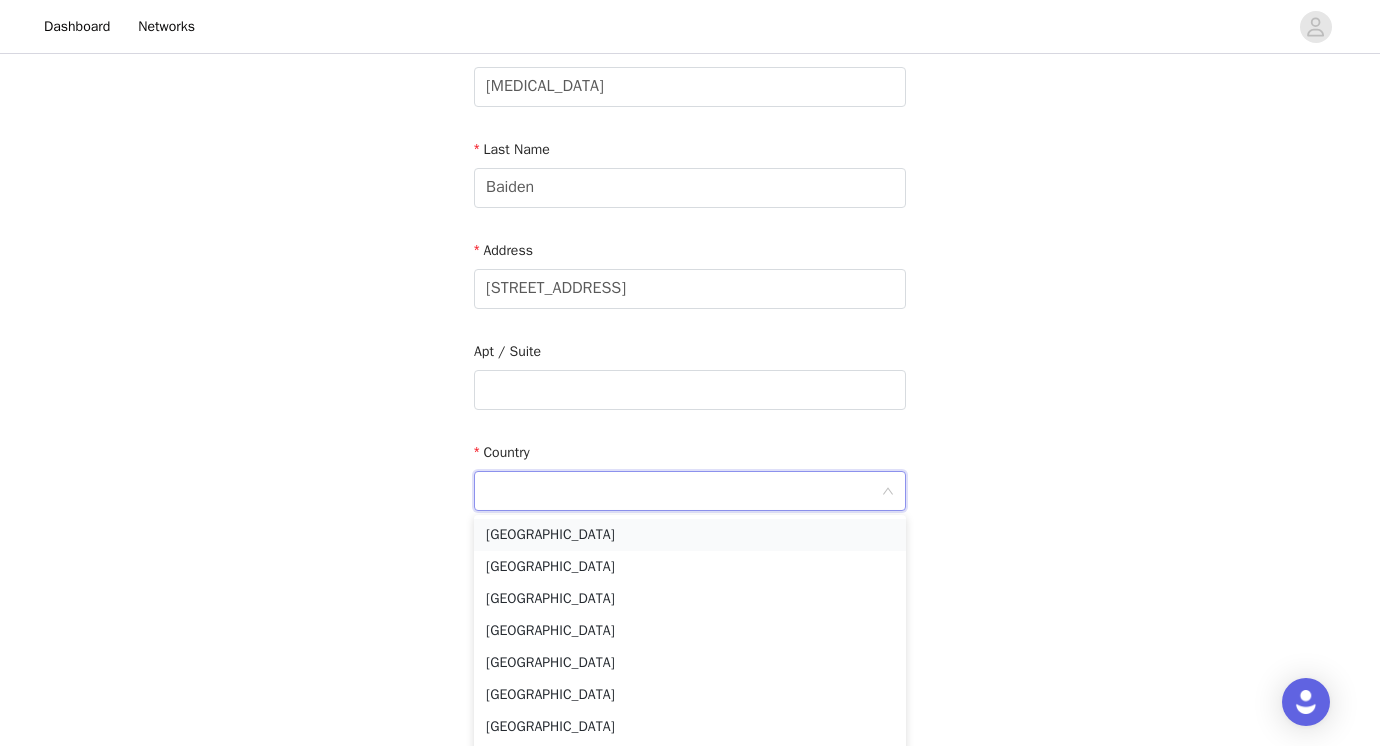 click on "United States" at bounding box center (690, 535) 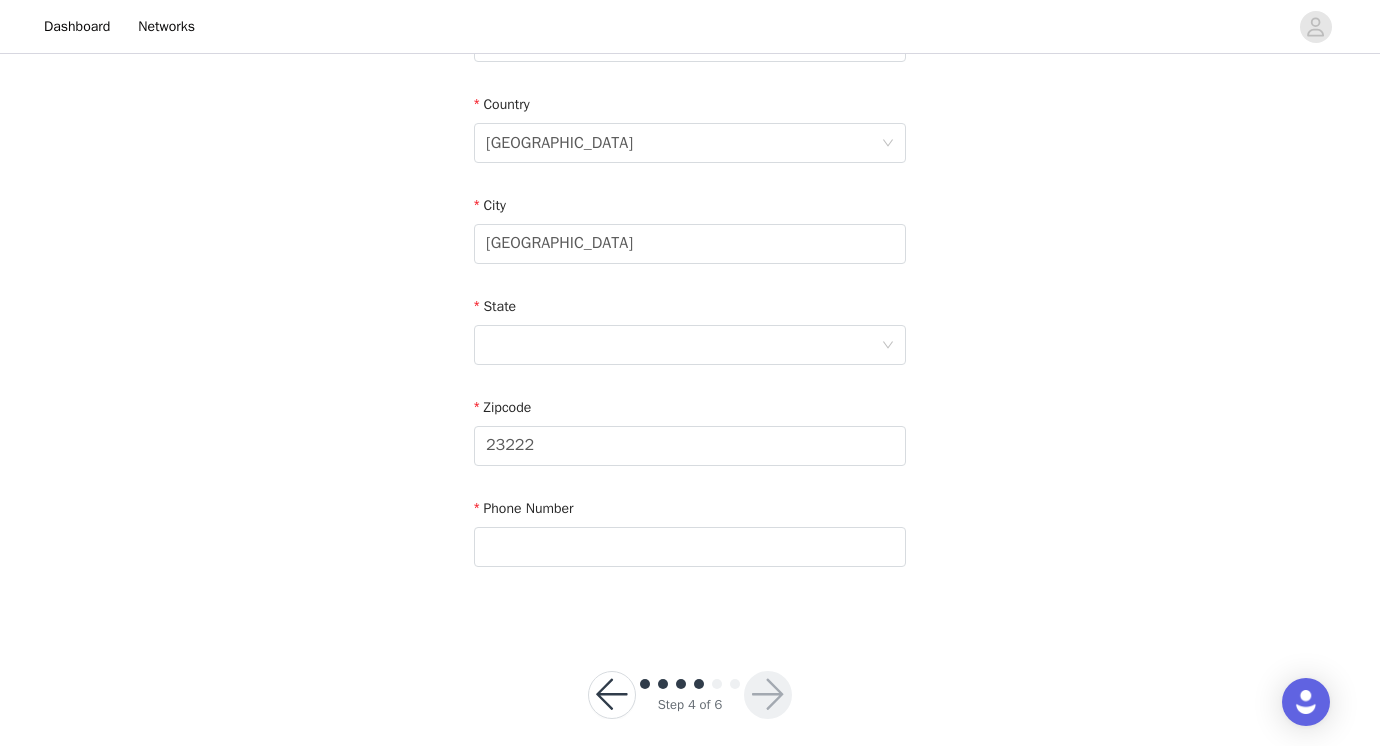 scroll, scrollTop: 615, scrollLeft: 0, axis: vertical 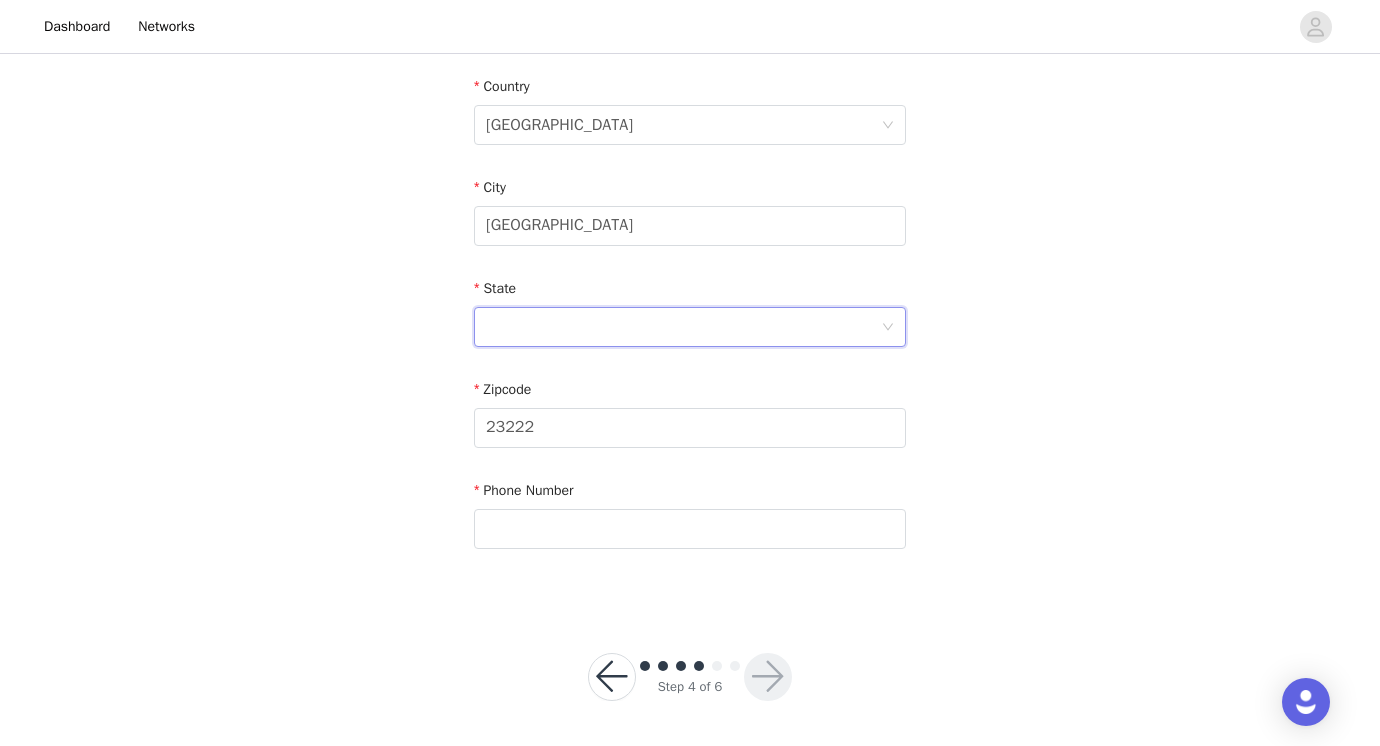 click at bounding box center [683, 327] 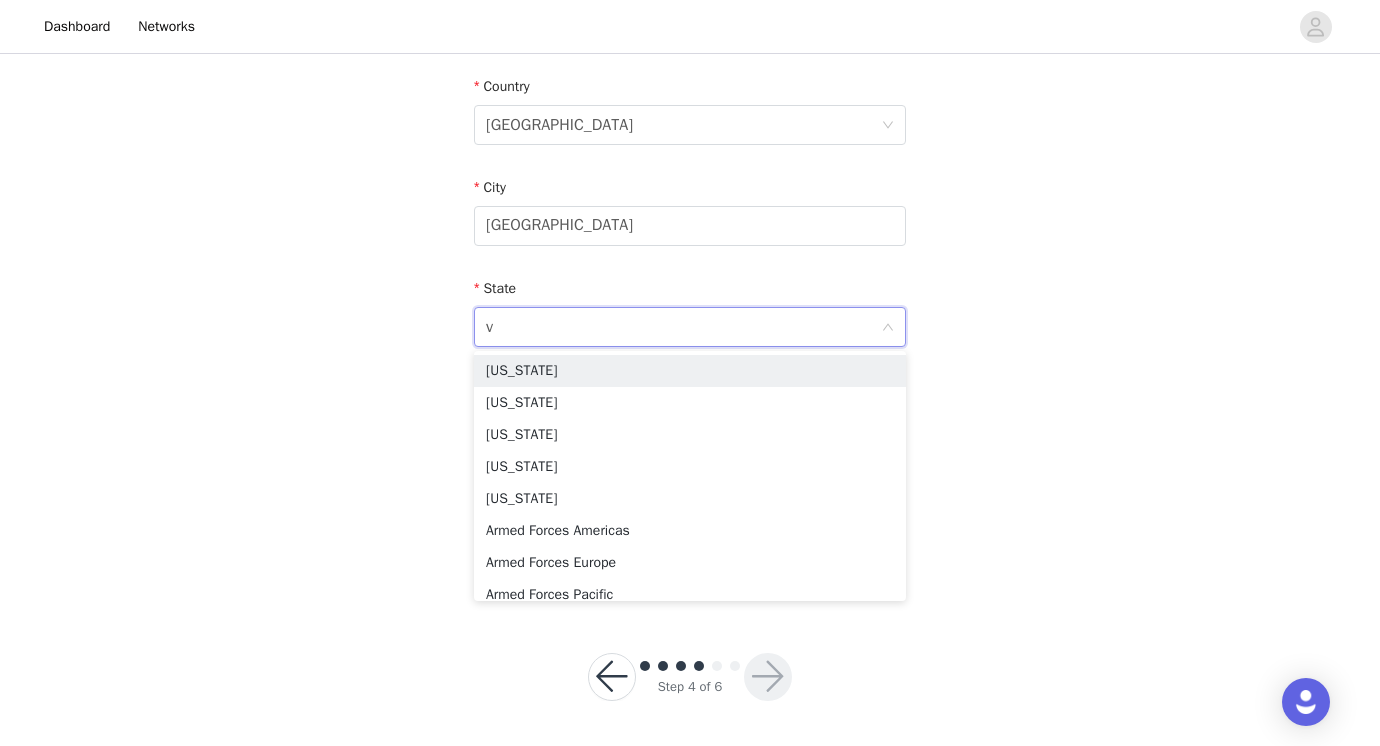 type on "vi" 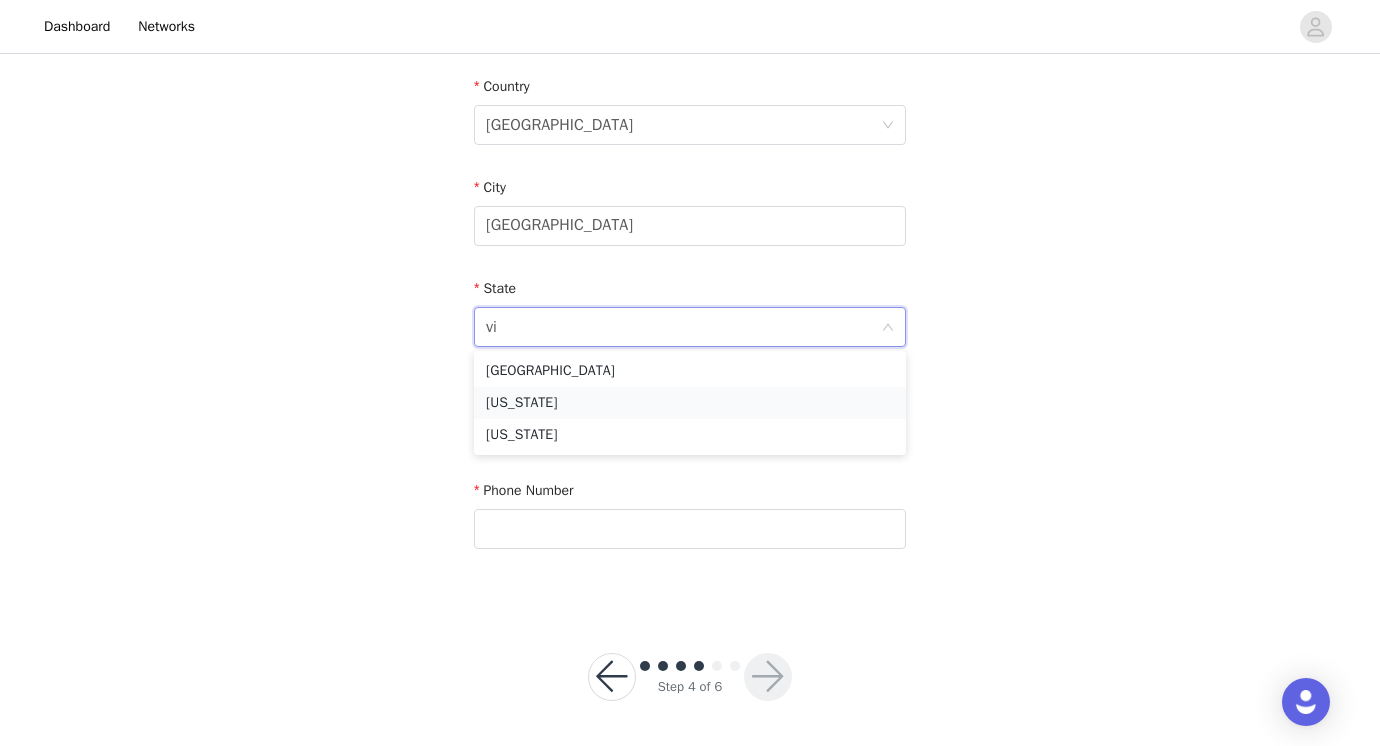 click on "Virginia" at bounding box center [690, 403] 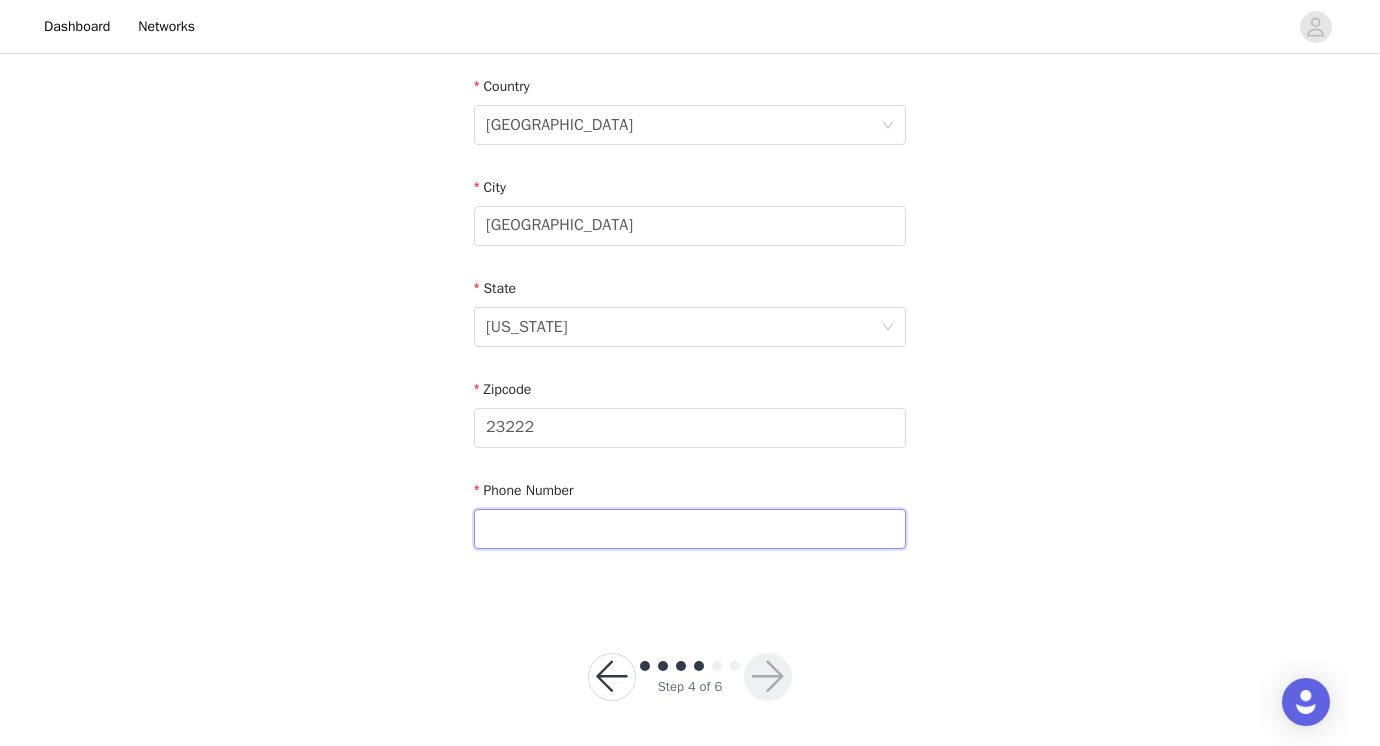 click at bounding box center (690, 529) 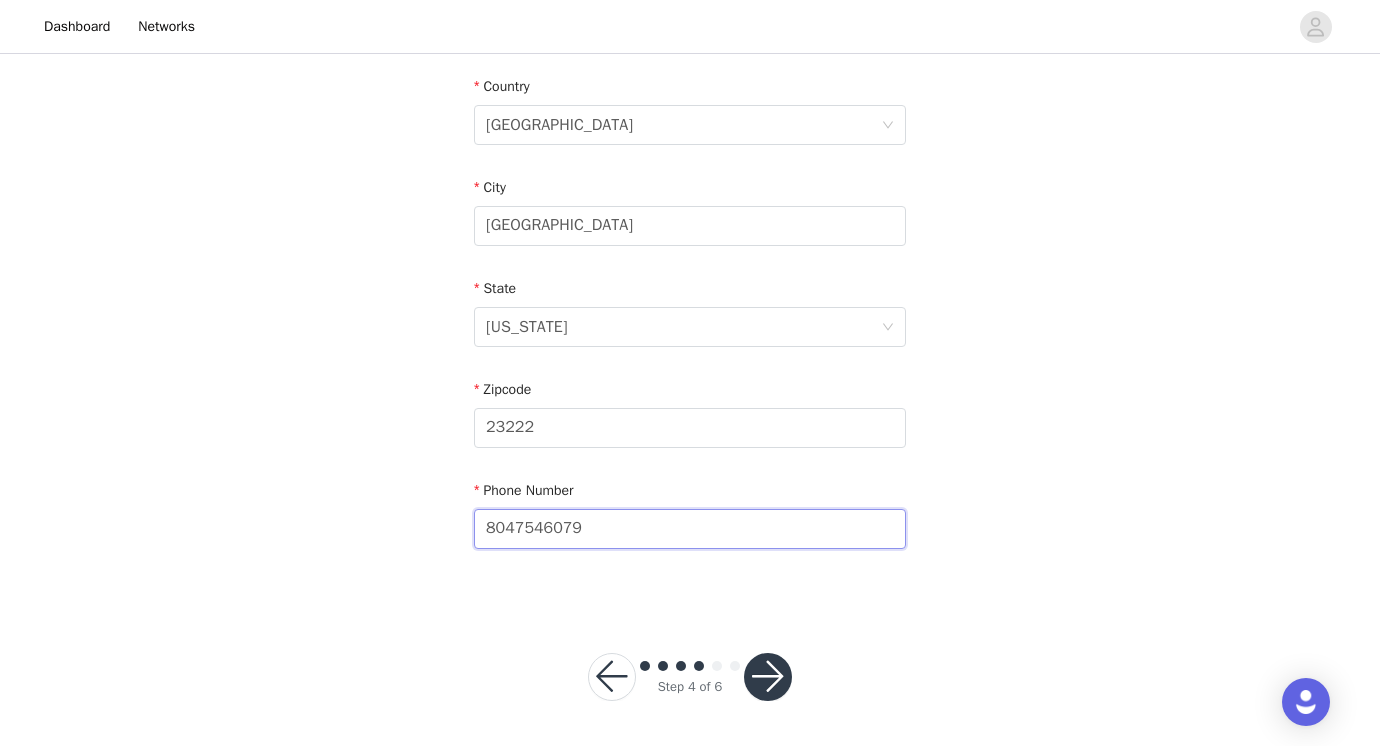 type on "8047546079" 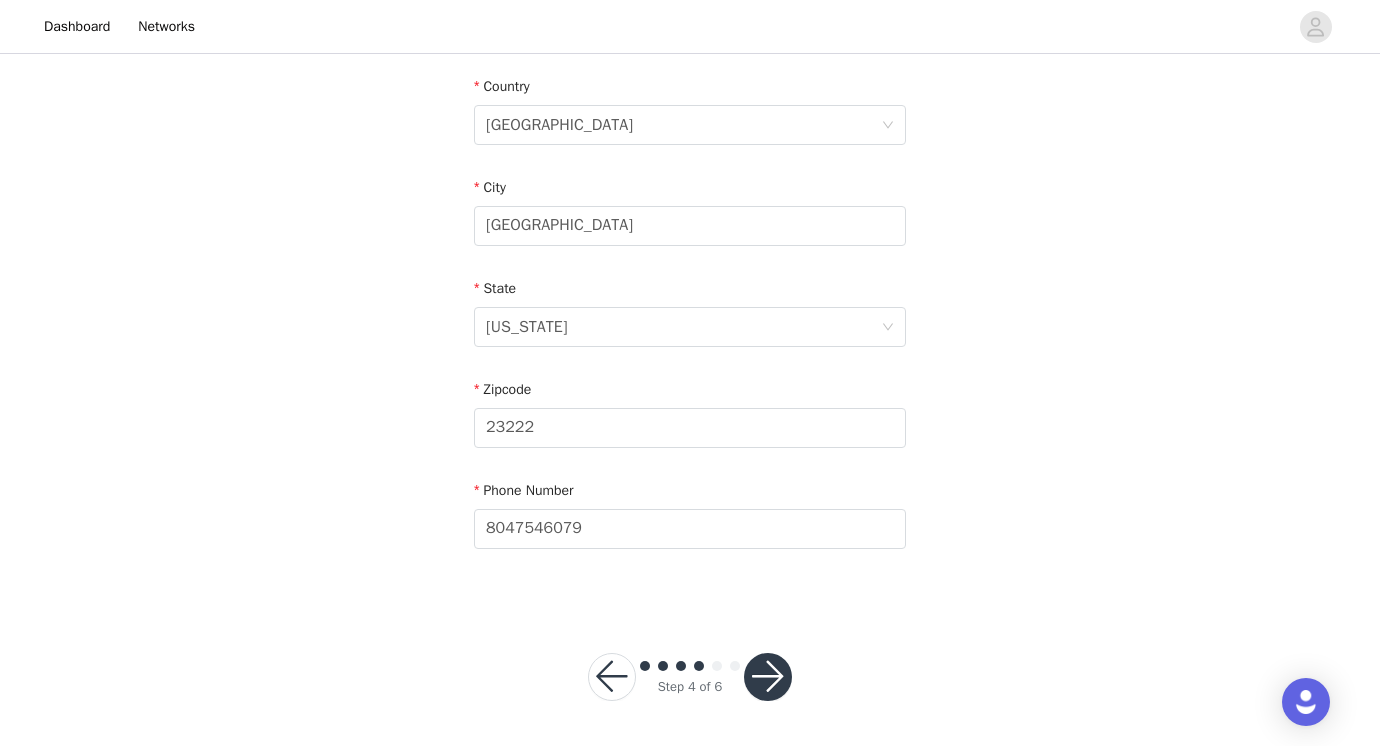 click on "STEP 4 OF 6
Shipping Information
Email jalyn@balmcreativeco.com   First Name Jalyn   Last Name Baiden   Address 3424 Carolina Avenue   Apt / Suite   Country
United States
City Richmond   State
Virginia
Zipcode 23222   Phone Number 8047546079" at bounding box center [690, 24] 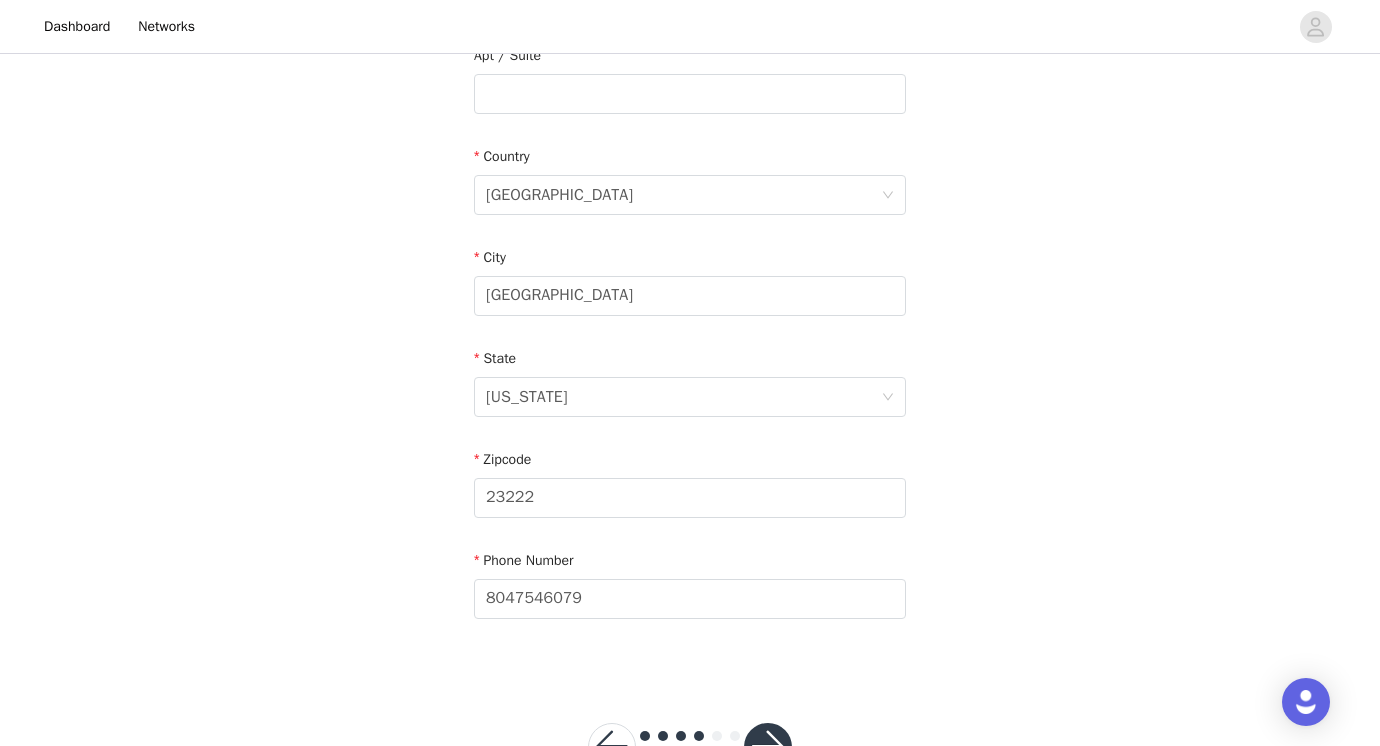 scroll, scrollTop: 594, scrollLeft: 0, axis: vertical 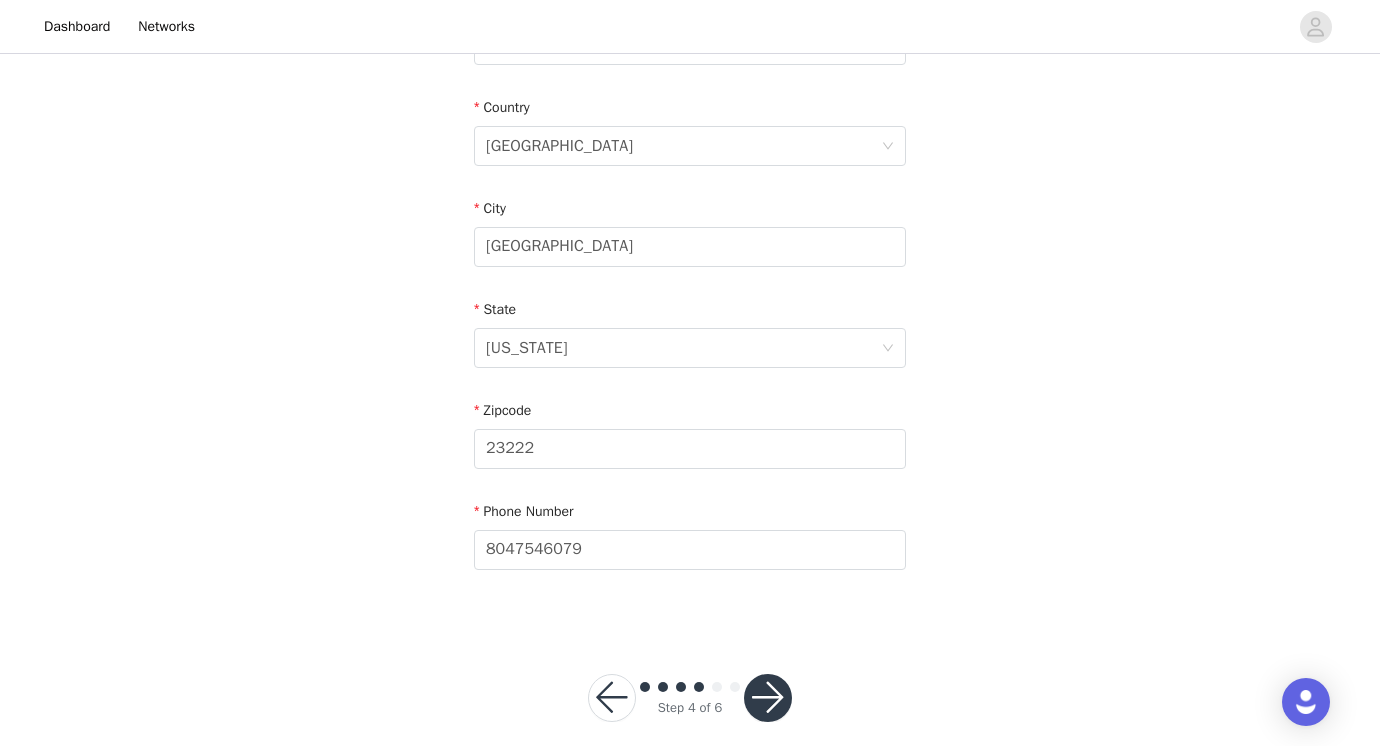 click at bounding box center (768, 698) 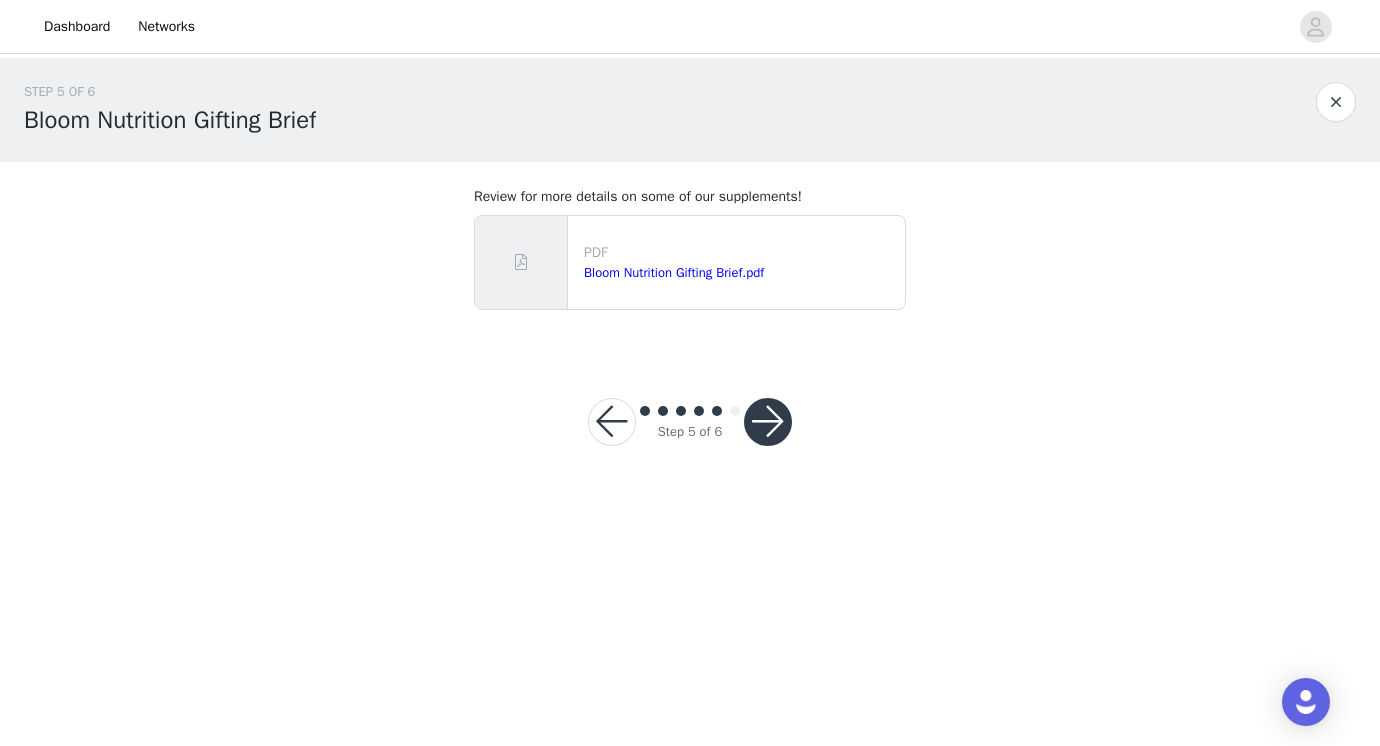 click at bounding box center (768, 422) 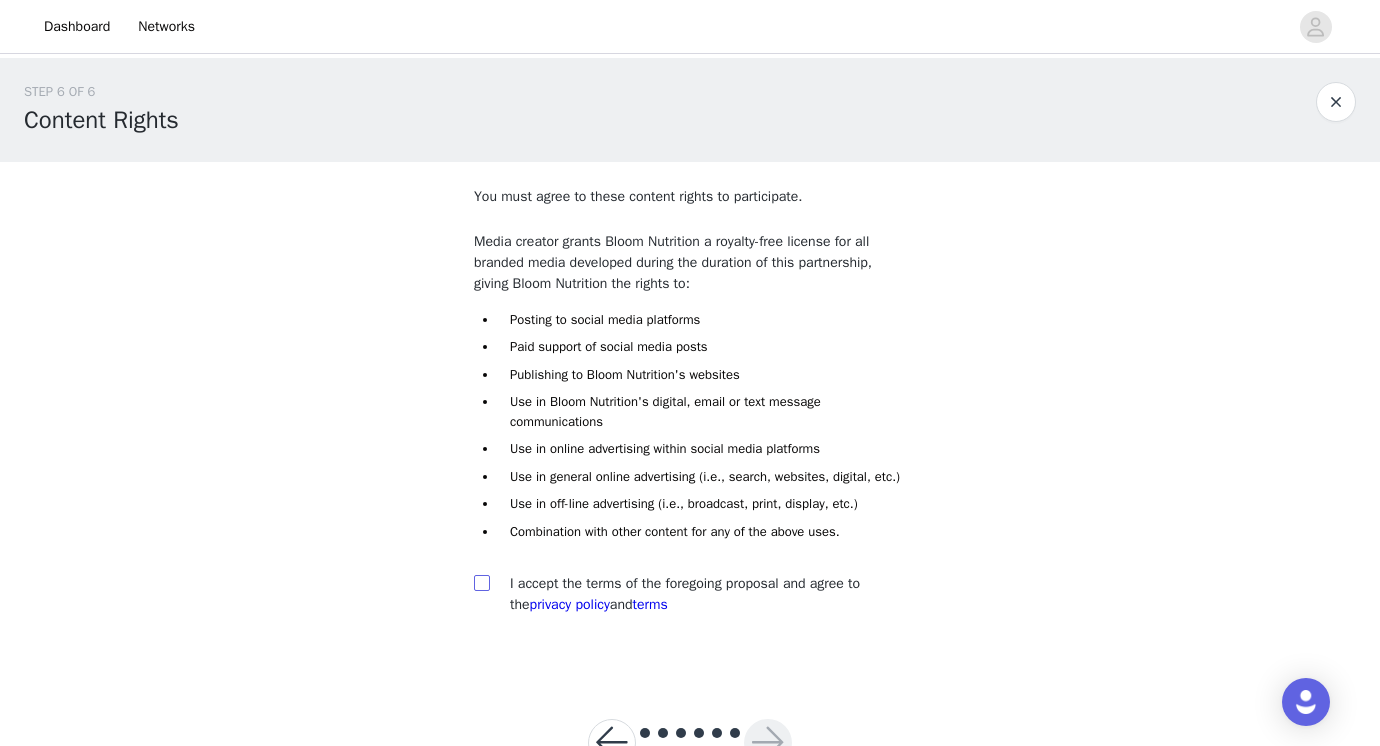 click at bounding box center (481, 582) 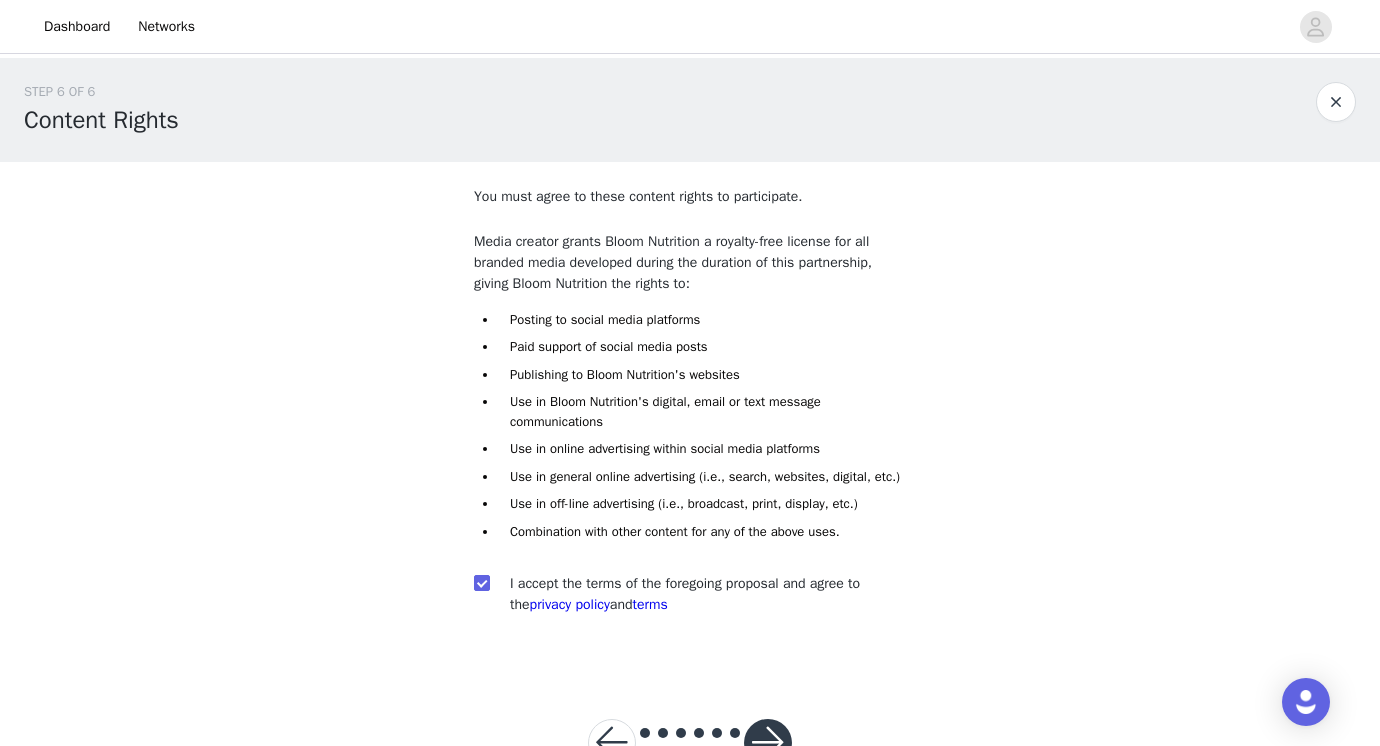 scroll, scrollTop: 88, scrollLeft: 0, axis: vertical 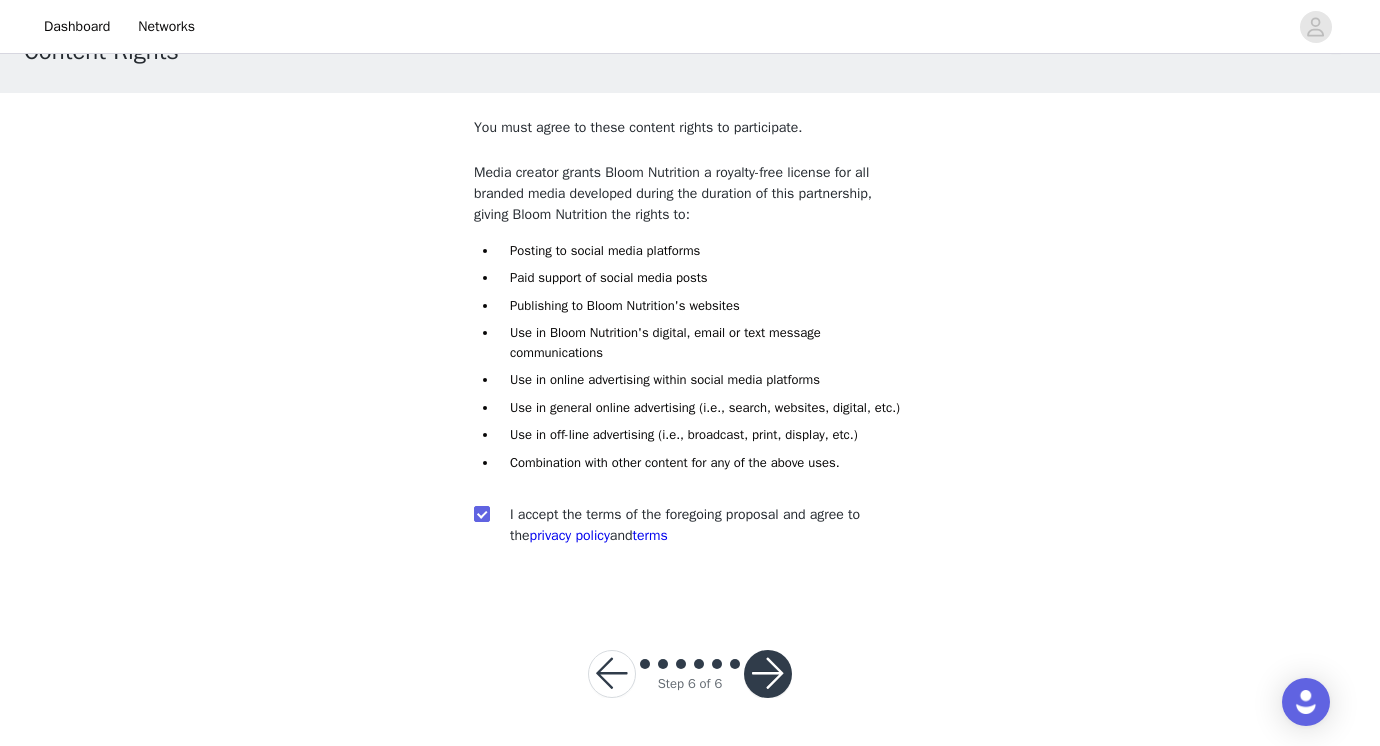 click at bounding box center [768, 674] 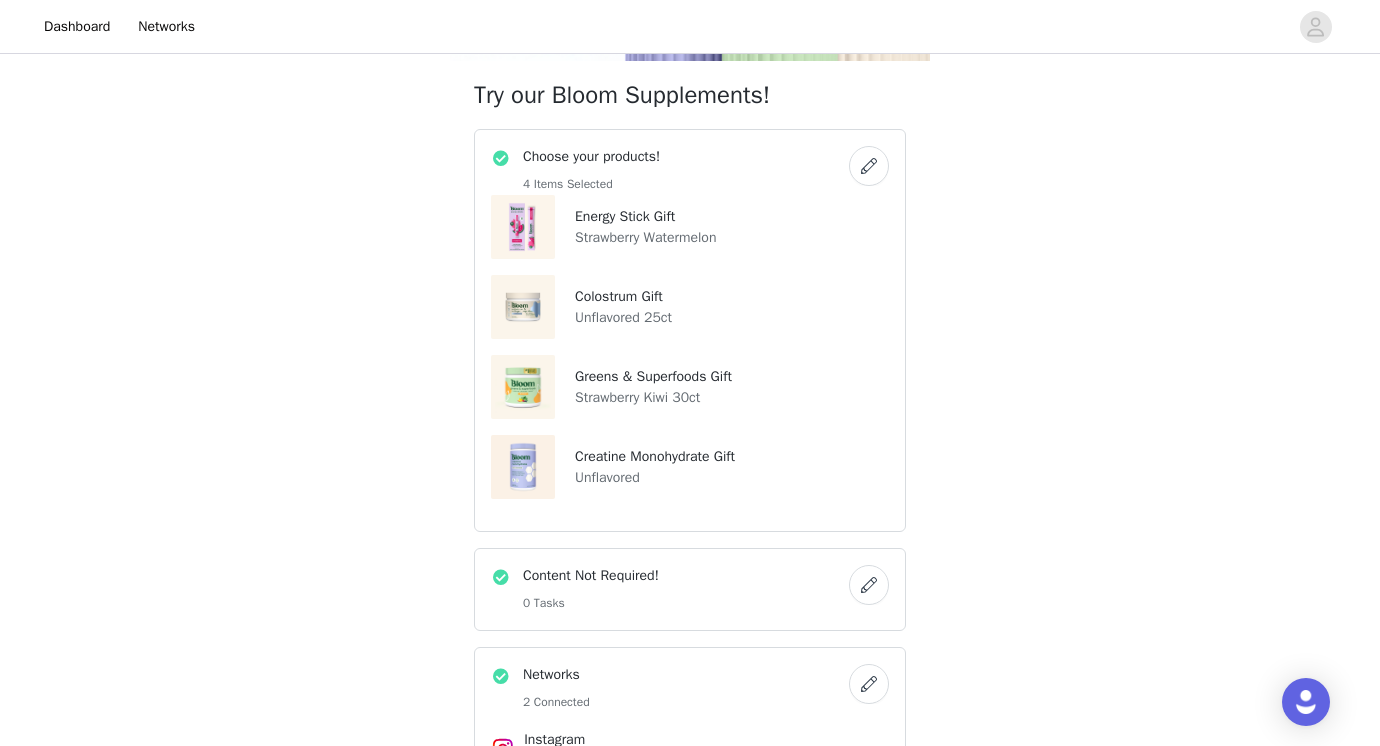 scroll, scrollTop: 272, scrollLeft: 0, axis: vertical 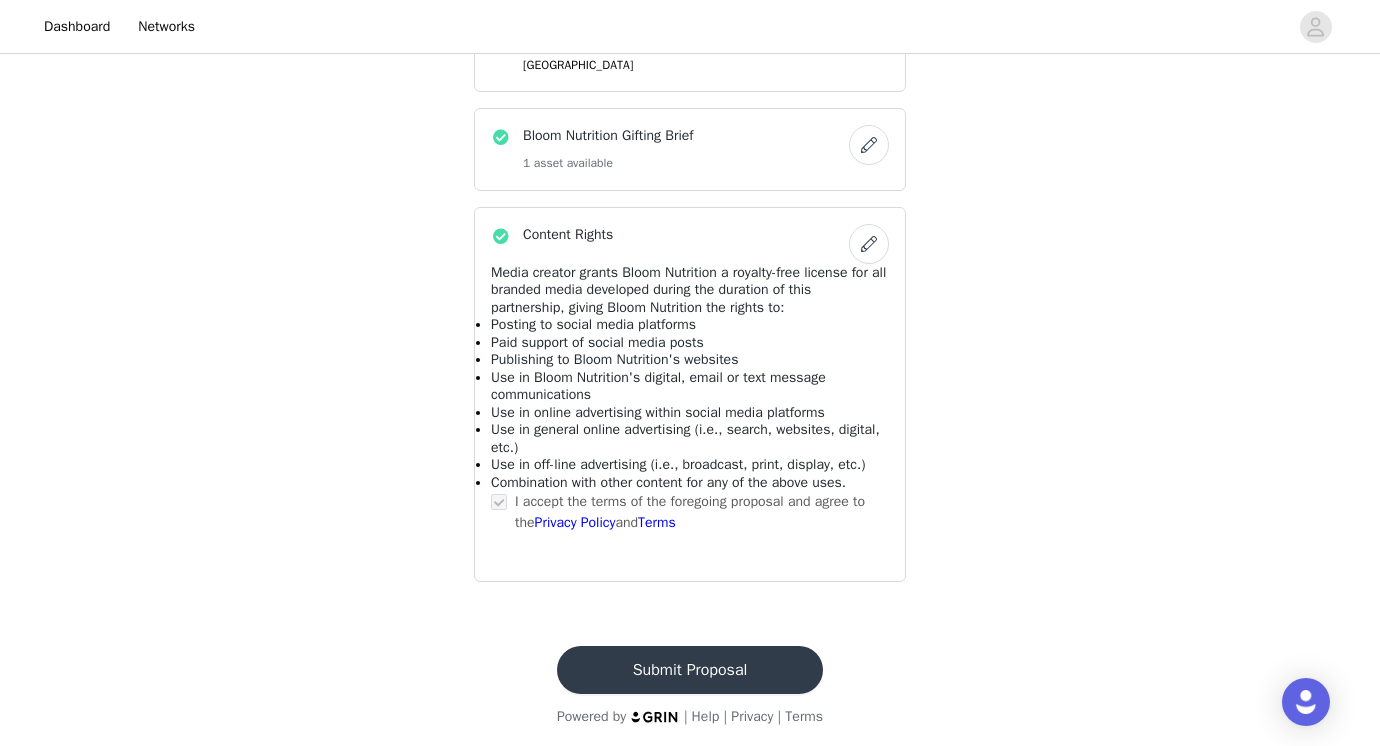 click on "Submit Proposal" at bounding box center (690, 670) 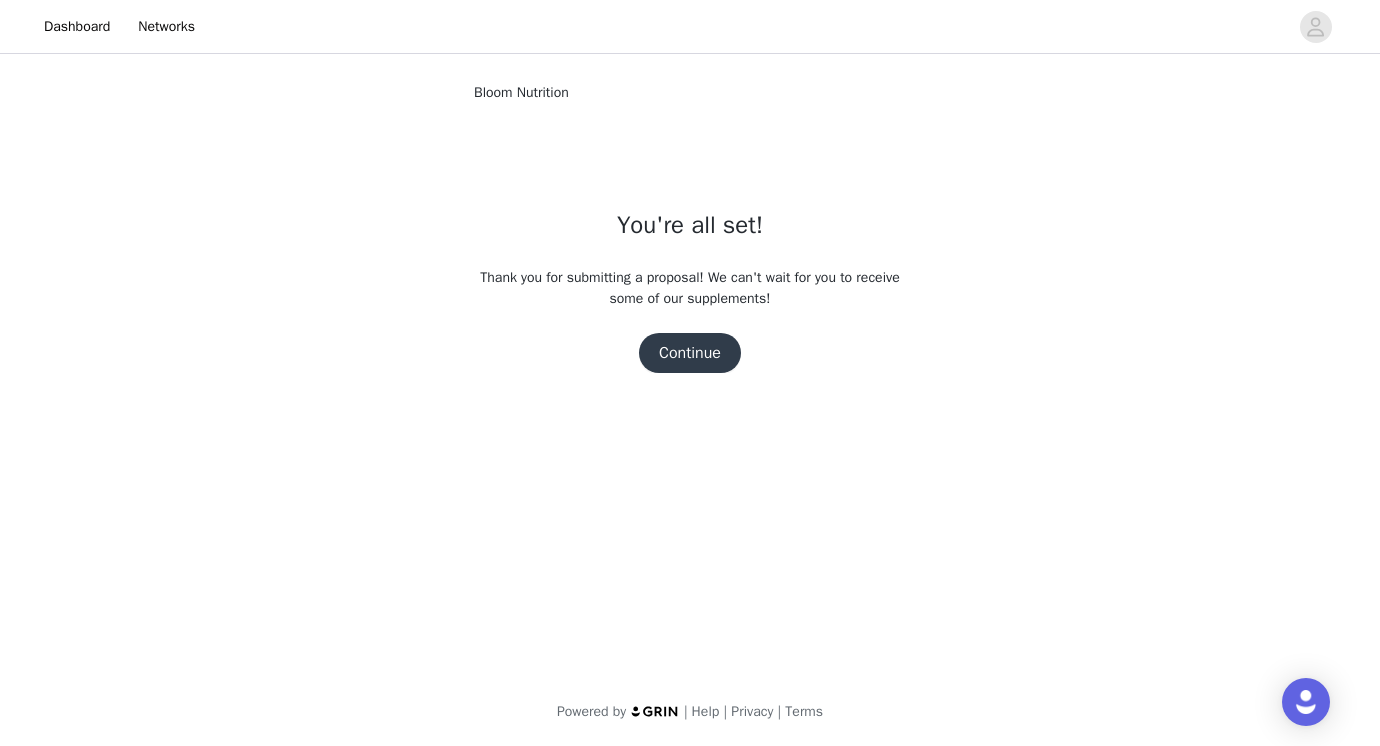 scroll, scrollTop: 0, scrollLeft: 0, axis: both 